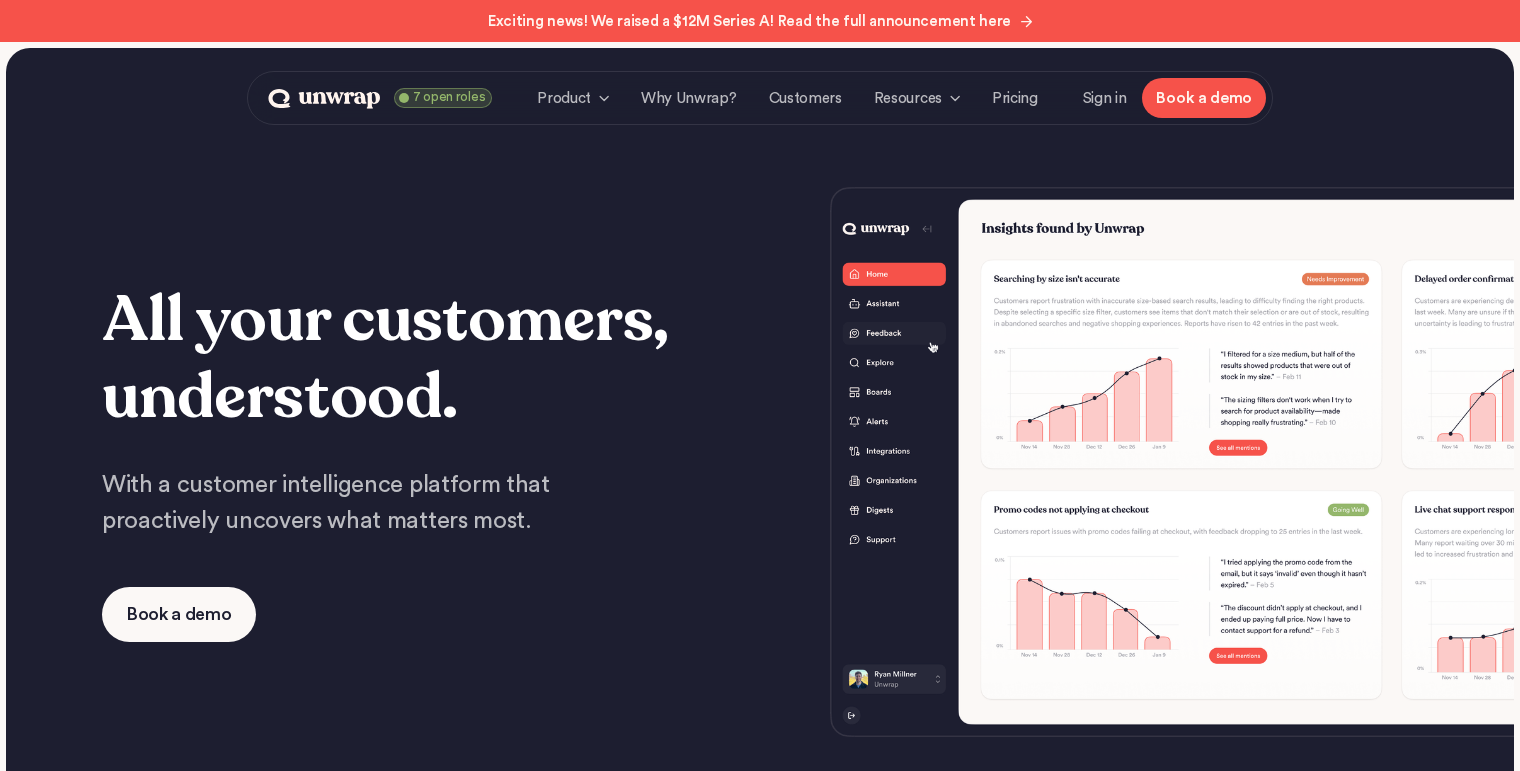scroll, scrollTop: 0, scrollLeft: 0, axis: both 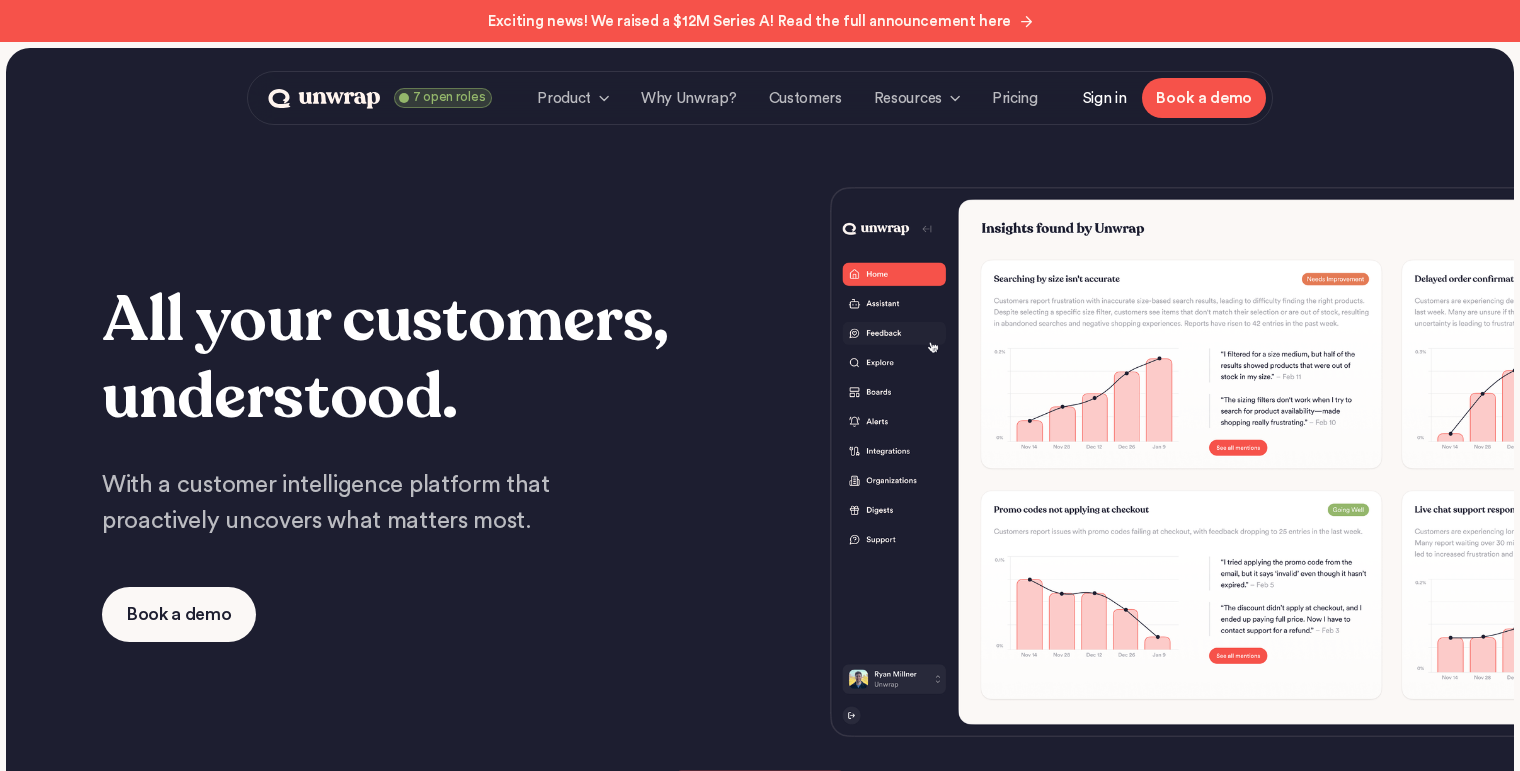 click on "Sign in" at bounding box center [1105, 98] 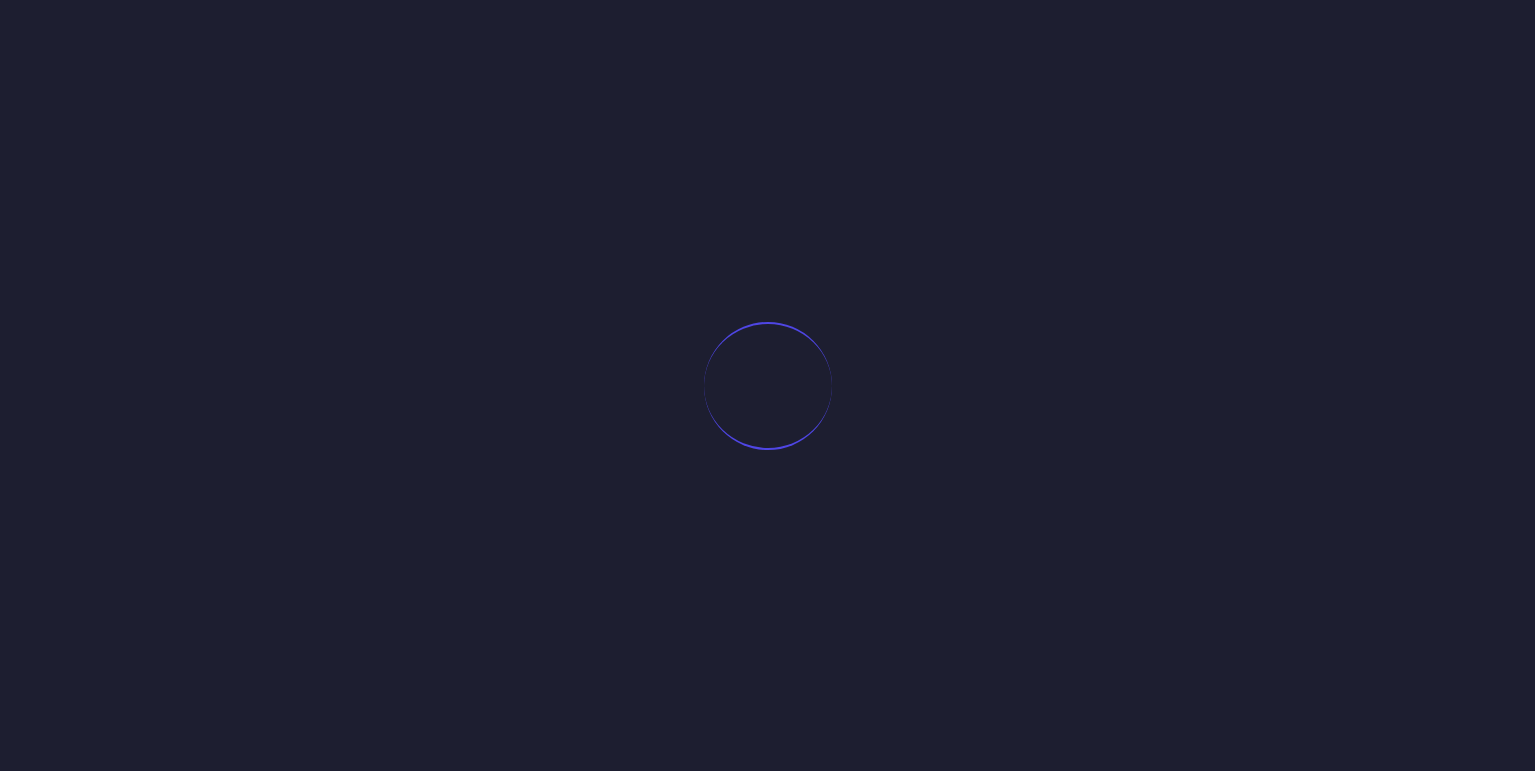 scroll, scrollTop: 0, scrollLeft: 0, axis: both 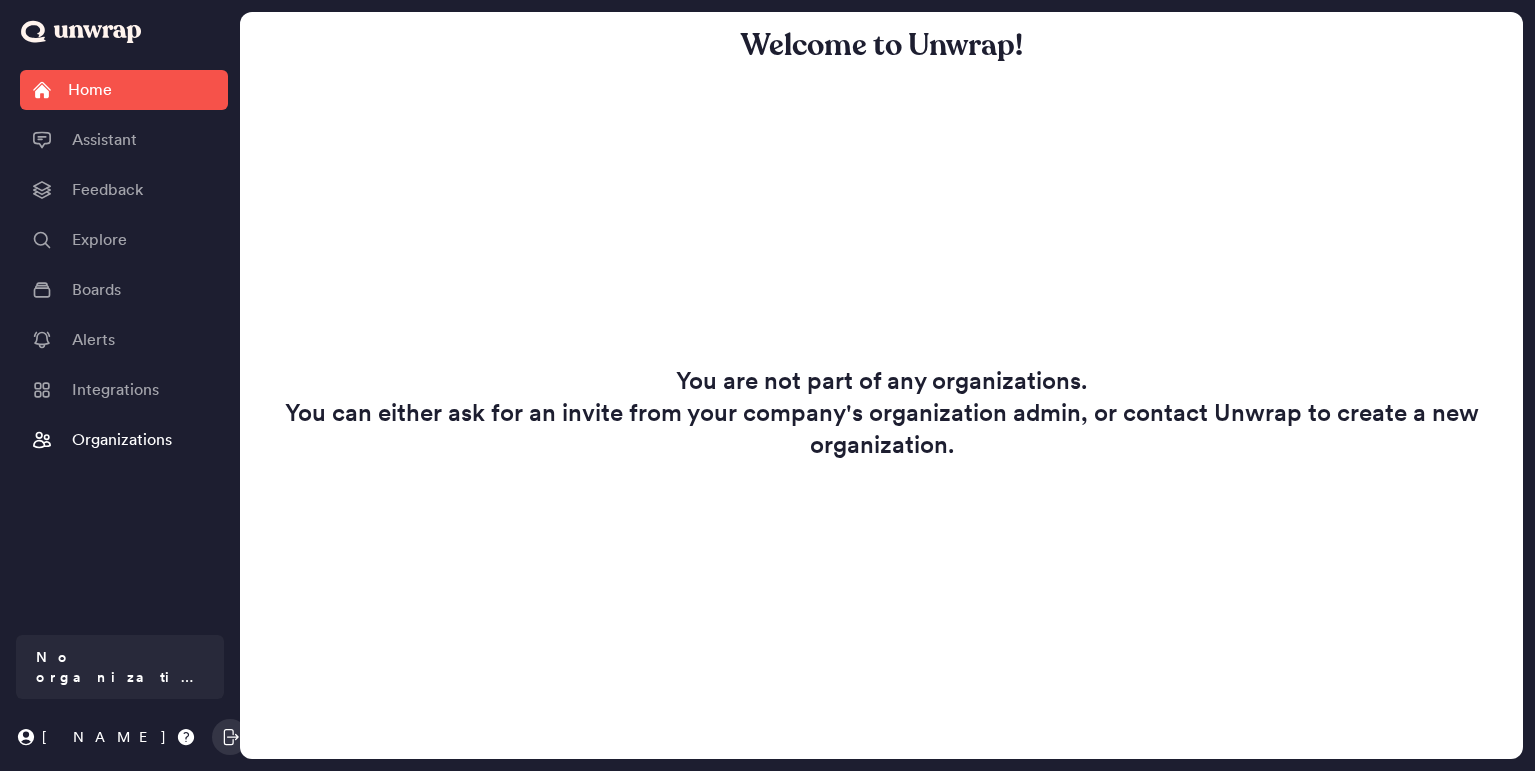 click on "Lucy" at bounding box center (120, 741) 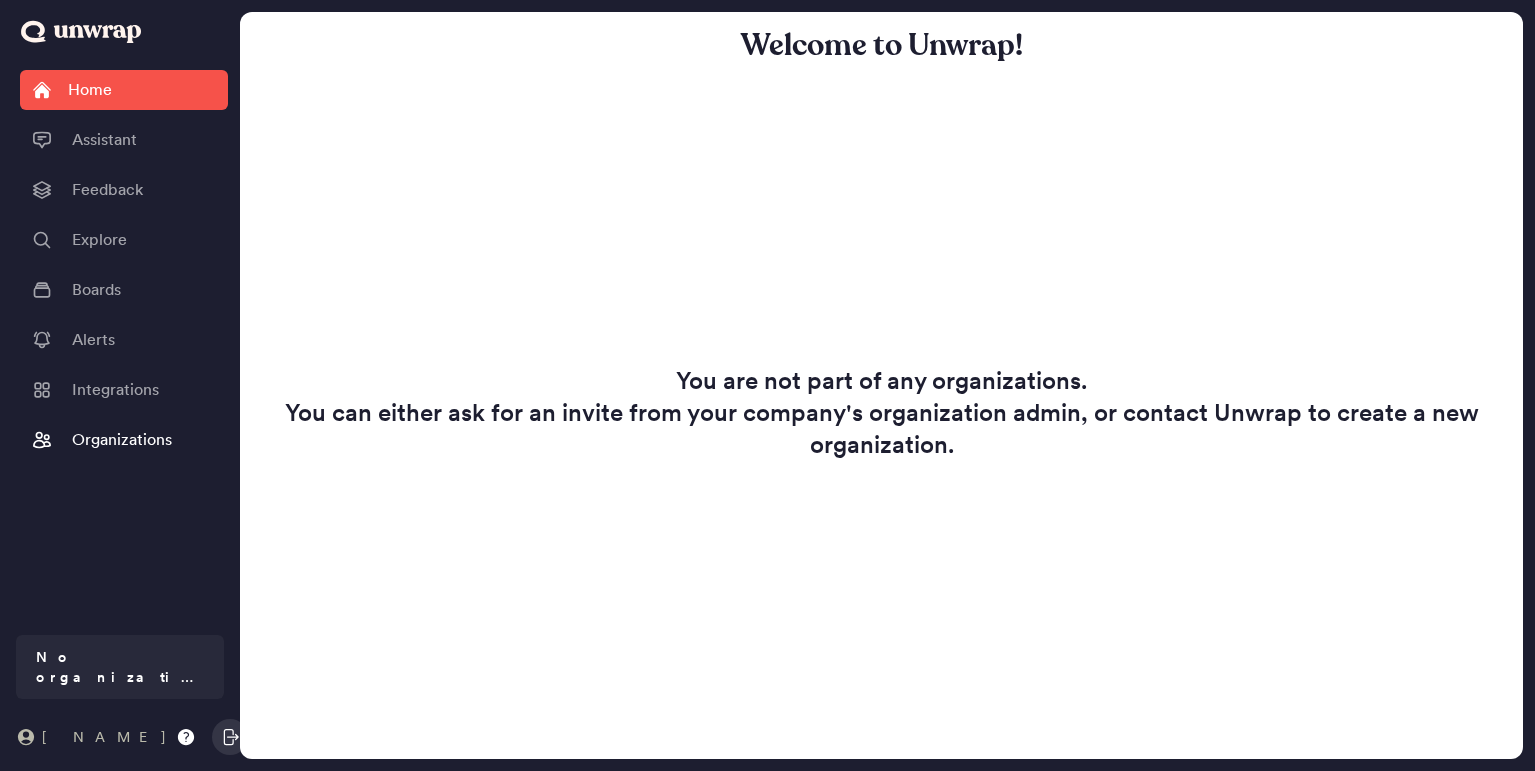 click on "Lucy" at bounding box center (105, 737) 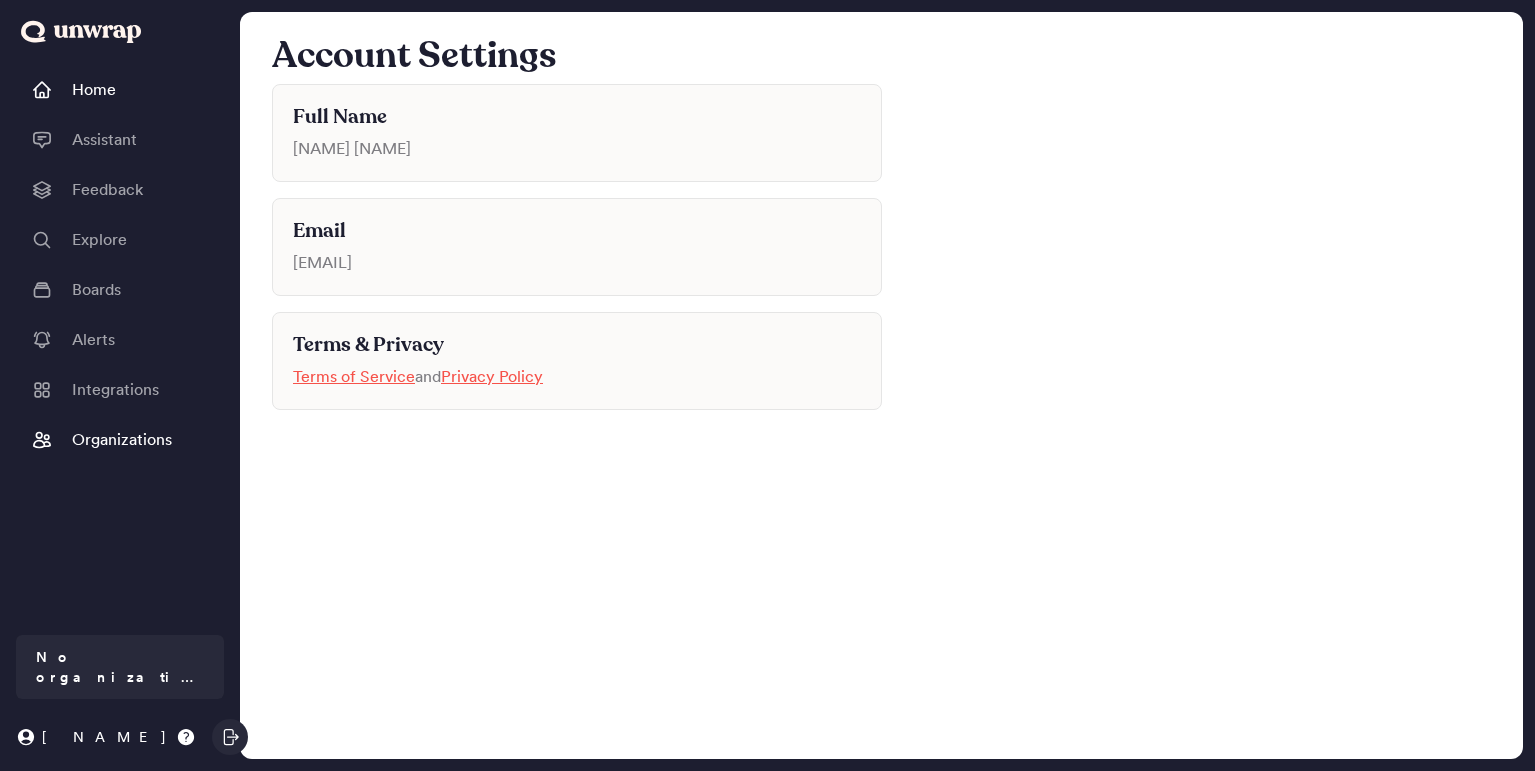click 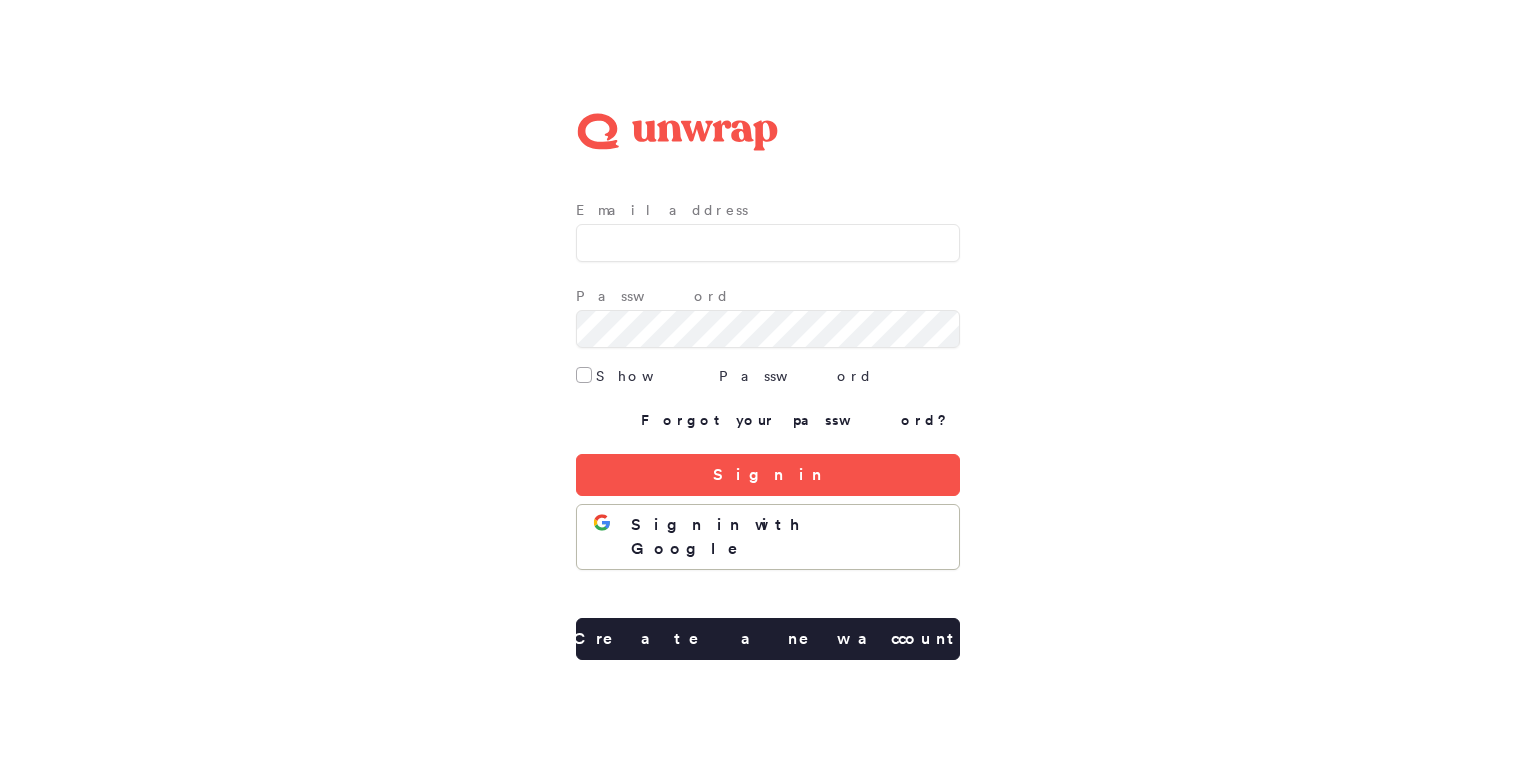 scroll, scrollTop: 0, scrollLeft: 0, axis: both 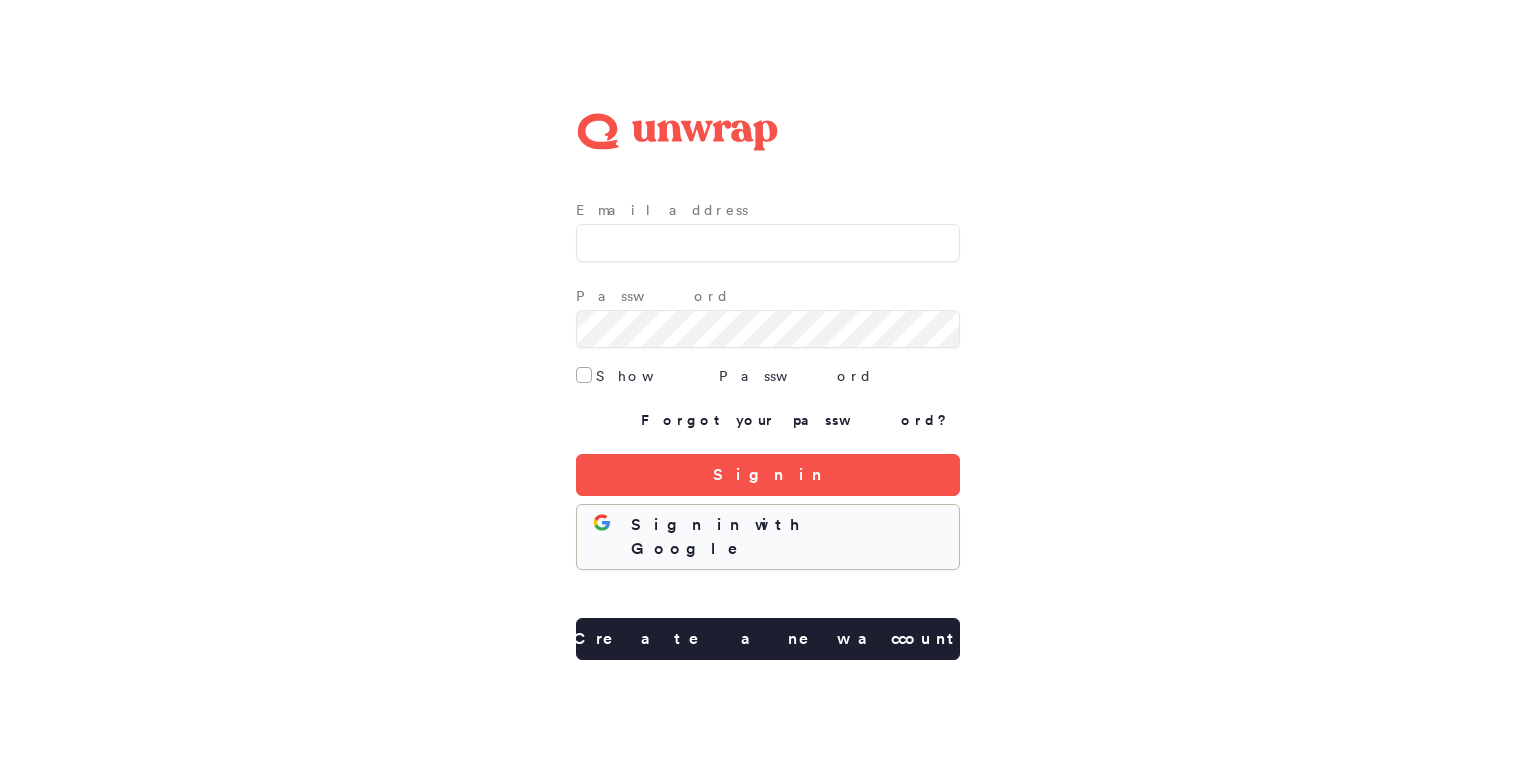 click on "Sign in with Google" at bounding box center [768, 537] 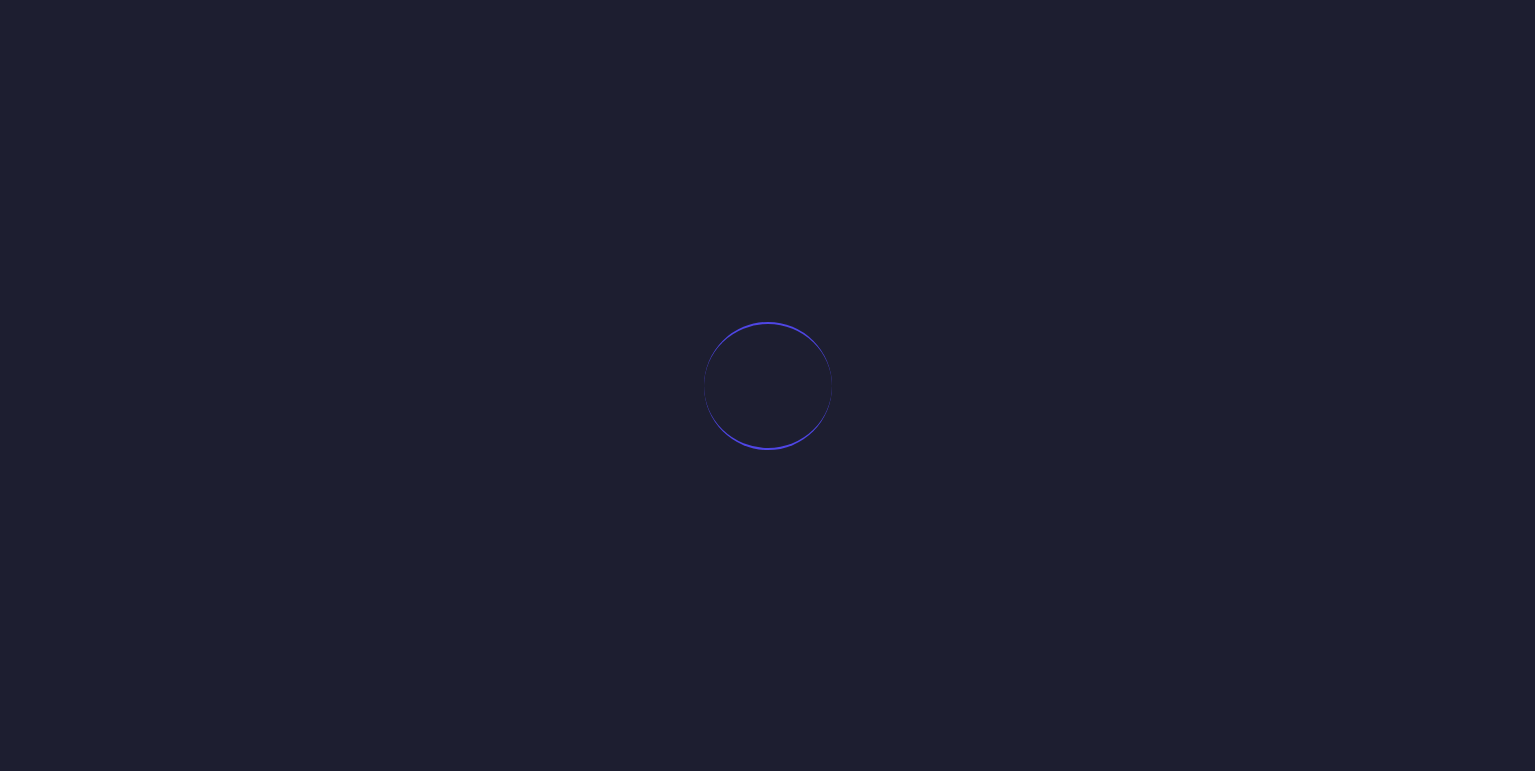 scroll, scrollTop: 0, scrollLeft: 0, axis: both 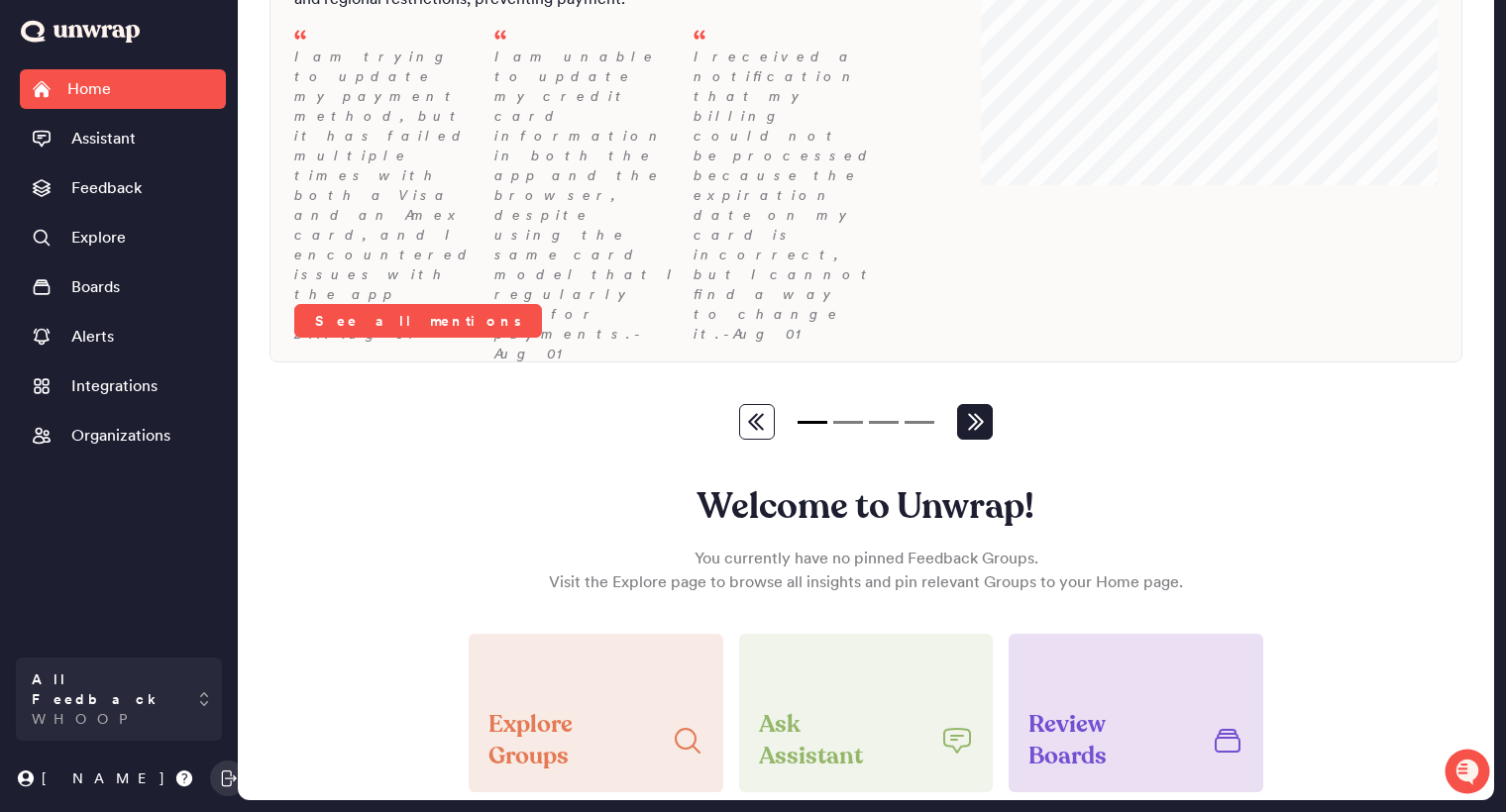 click 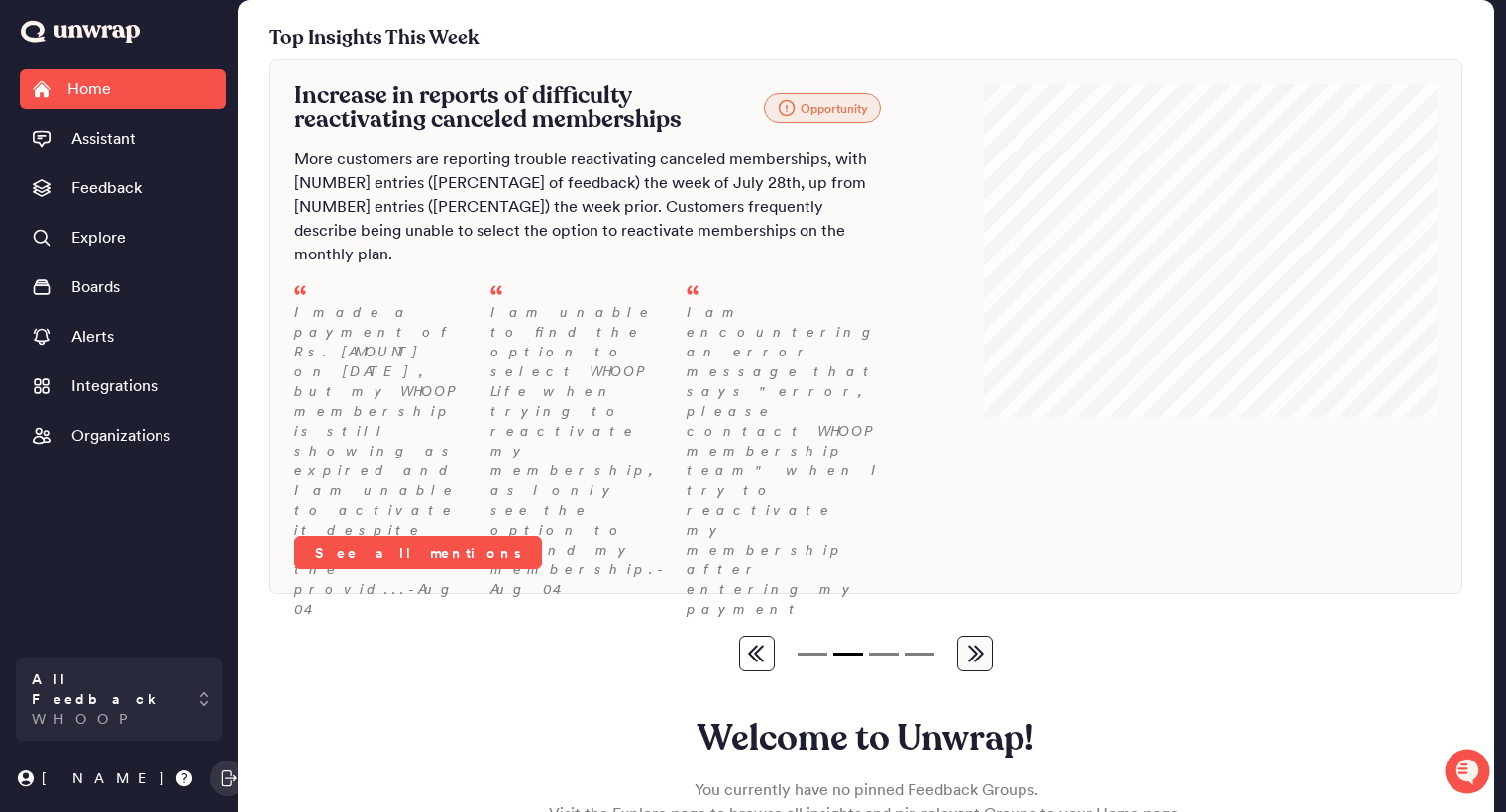 scroll, scrollTop: 0, scrollLeft: 0, axis: both 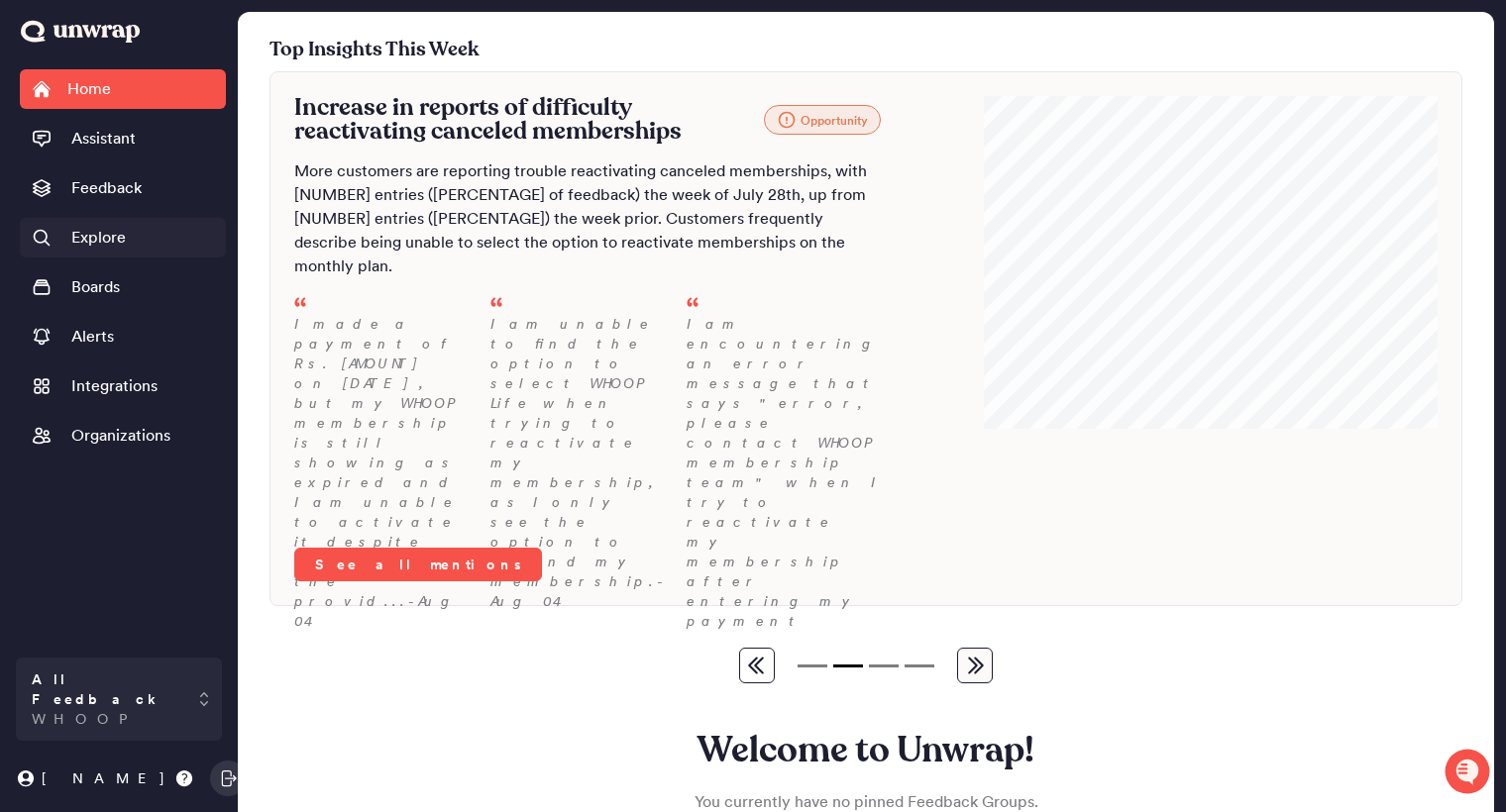 click on "Explore" at bounding box center (98, 238) 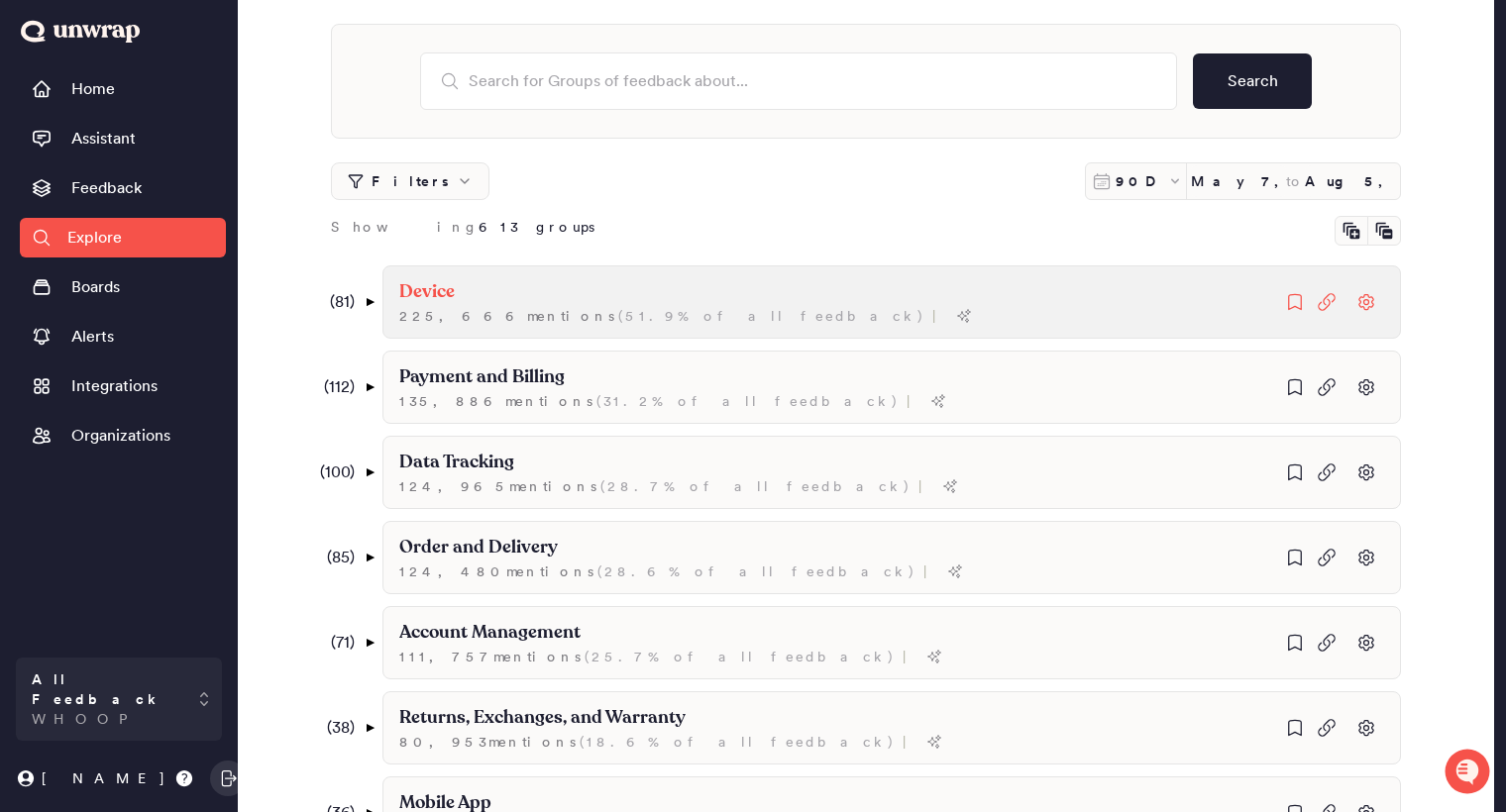 scroll, scrollTop: 0, scrollLeft: 0, axis: both 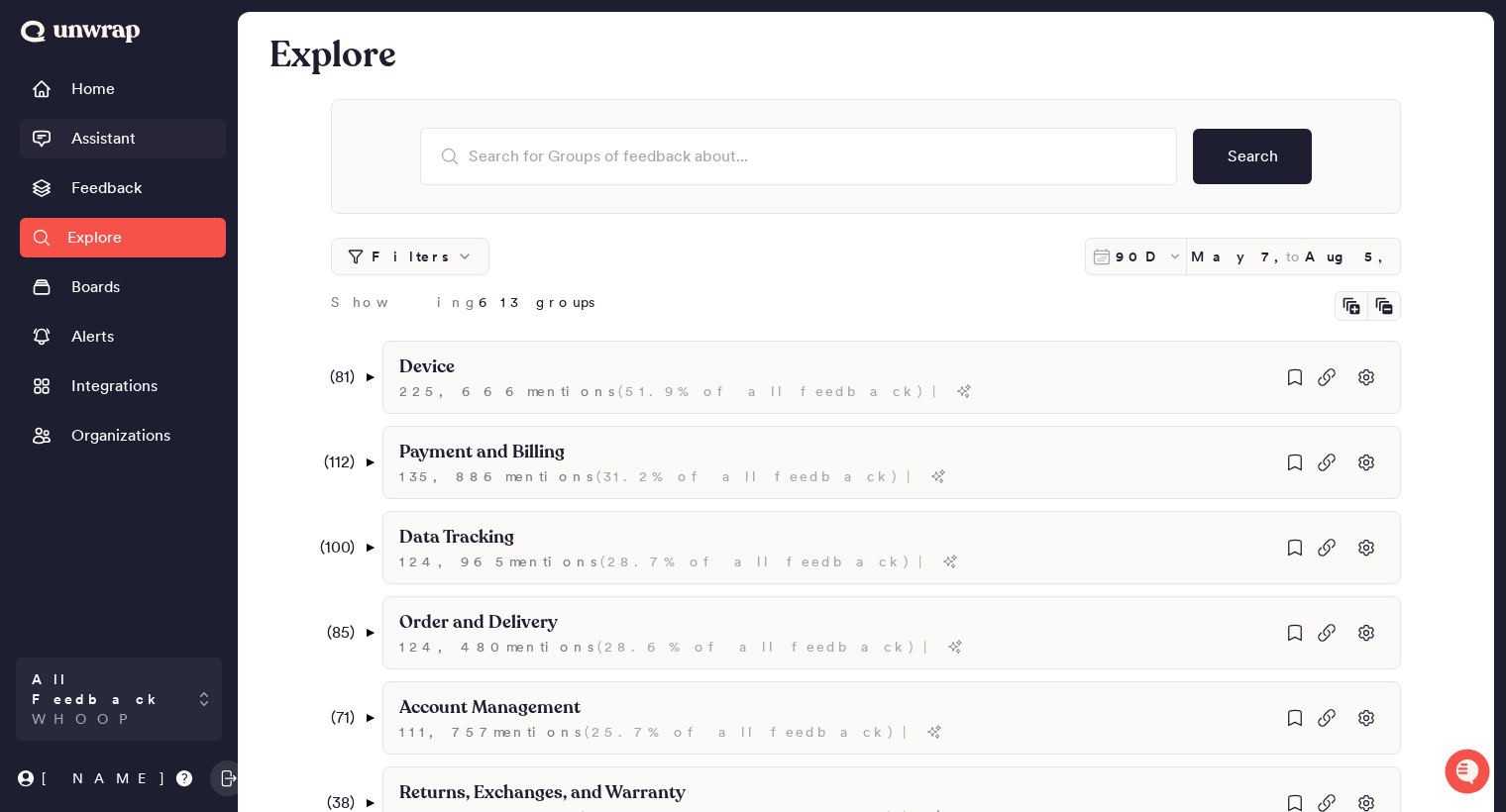 click on "Assistant" at bounding box center [123, 139] 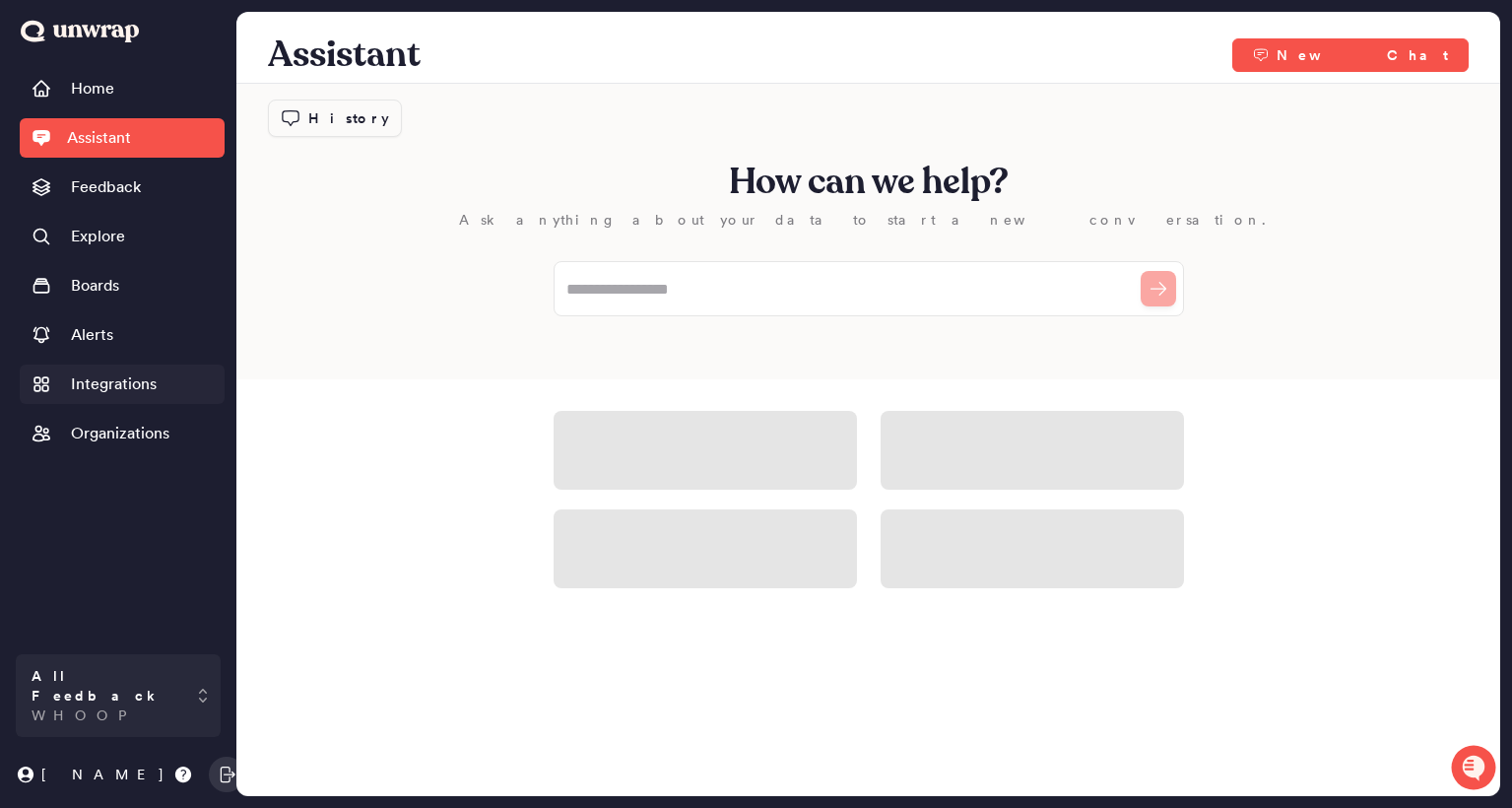 click on "Integrations" at bounding box center (113, 384) 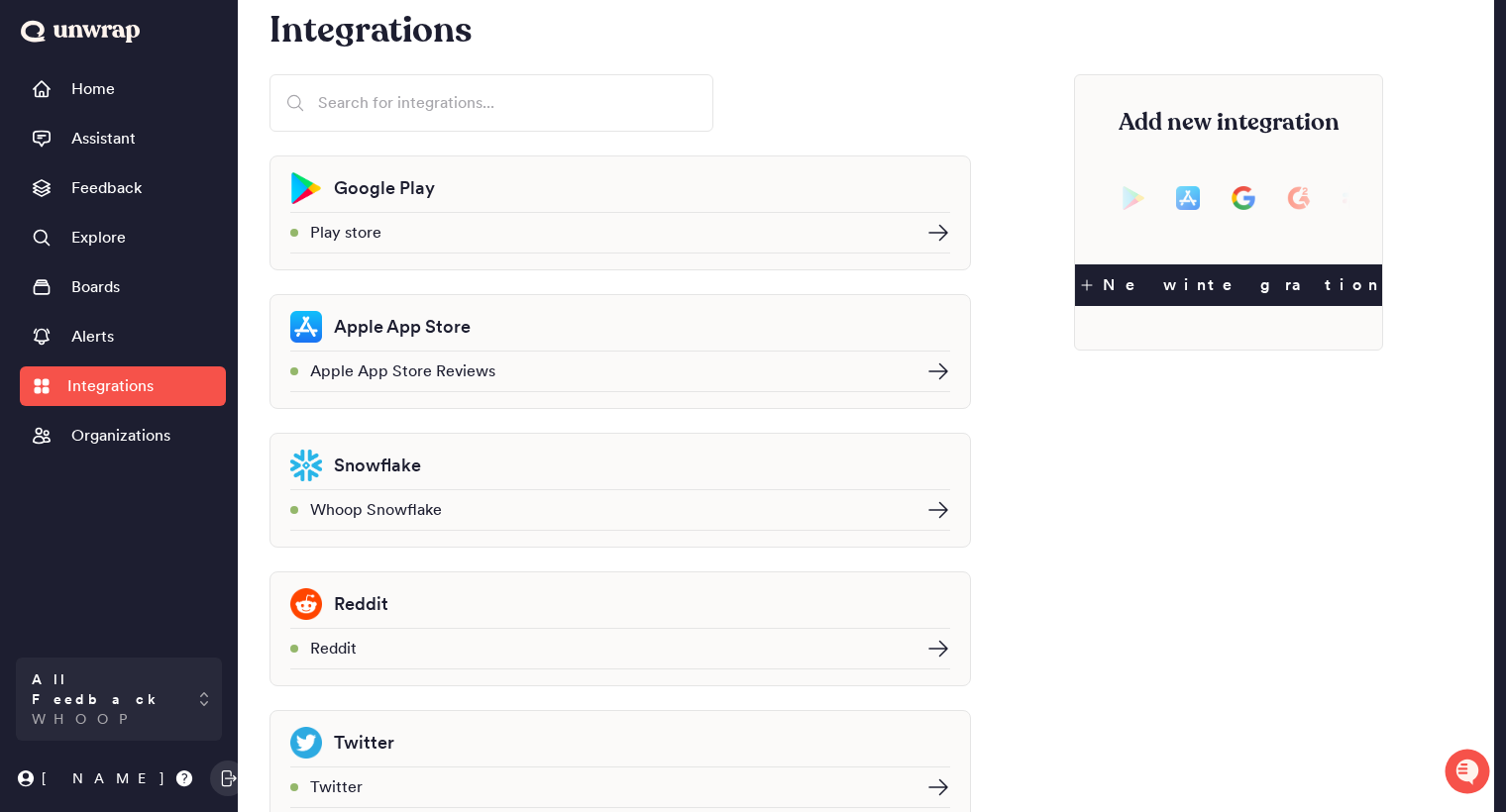 scroll, scrollTop: 0, scrollLeft: 0, axis: both 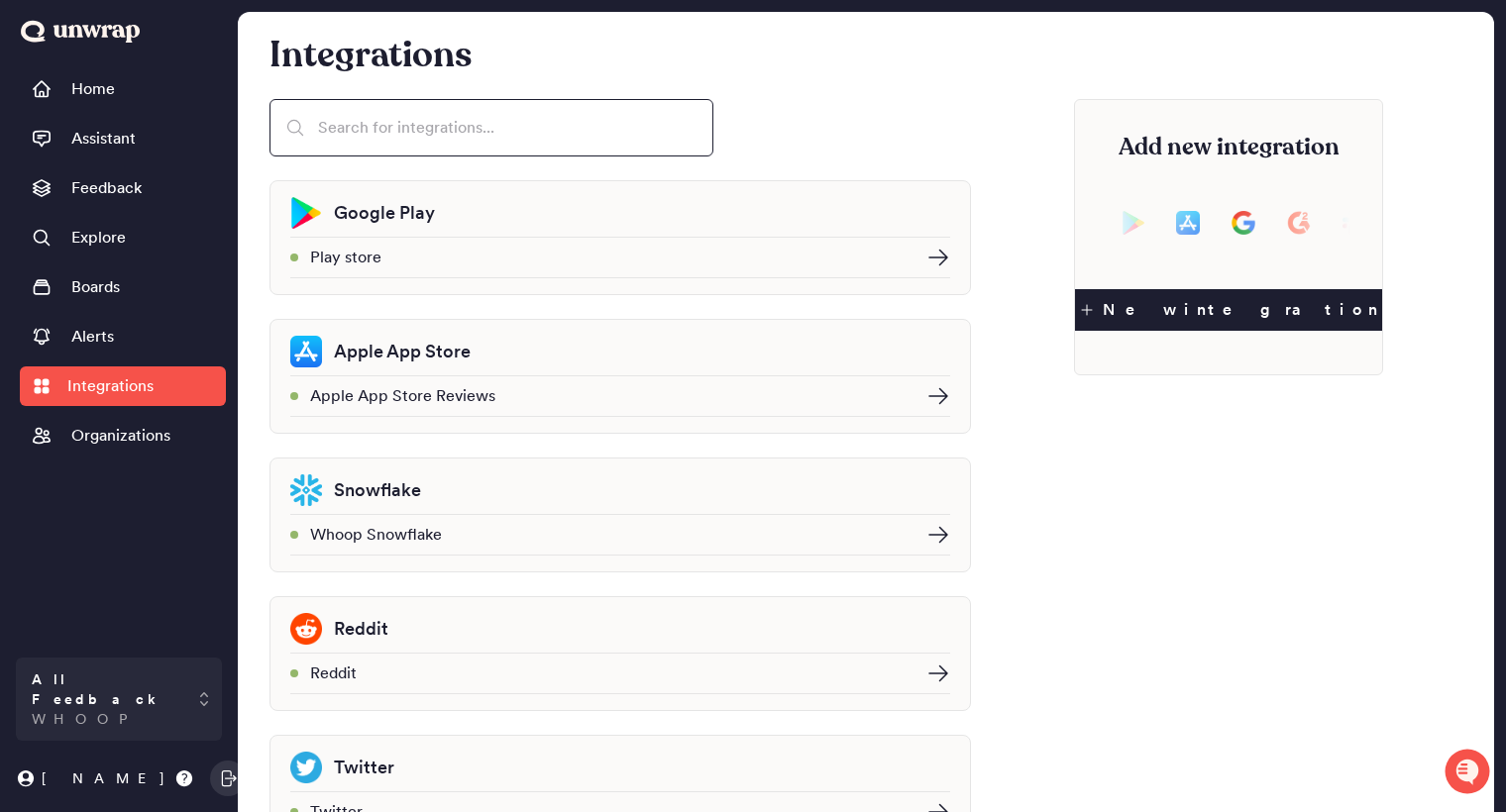 click at bounding box center (491, 128) 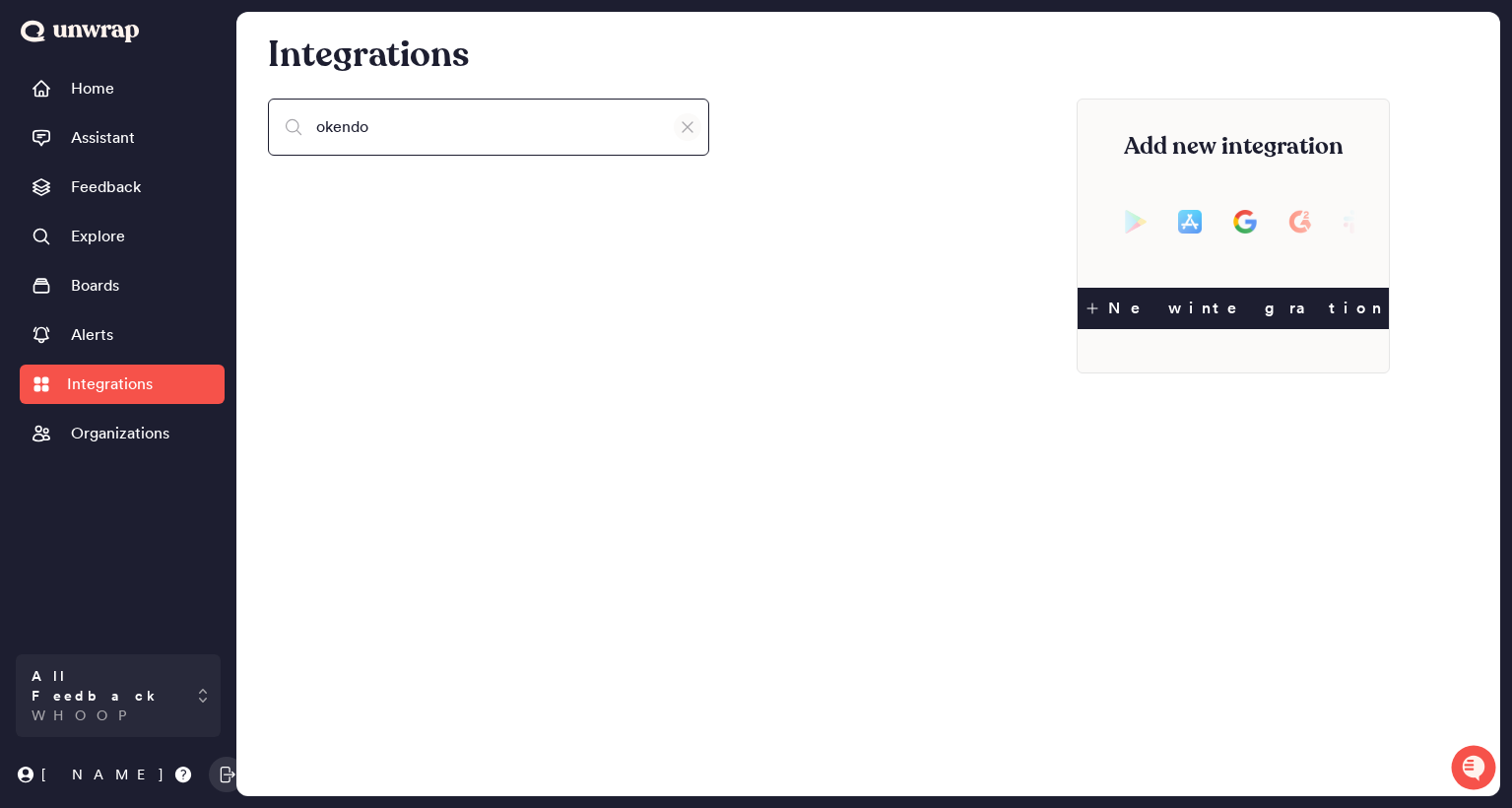 type on "okendo" 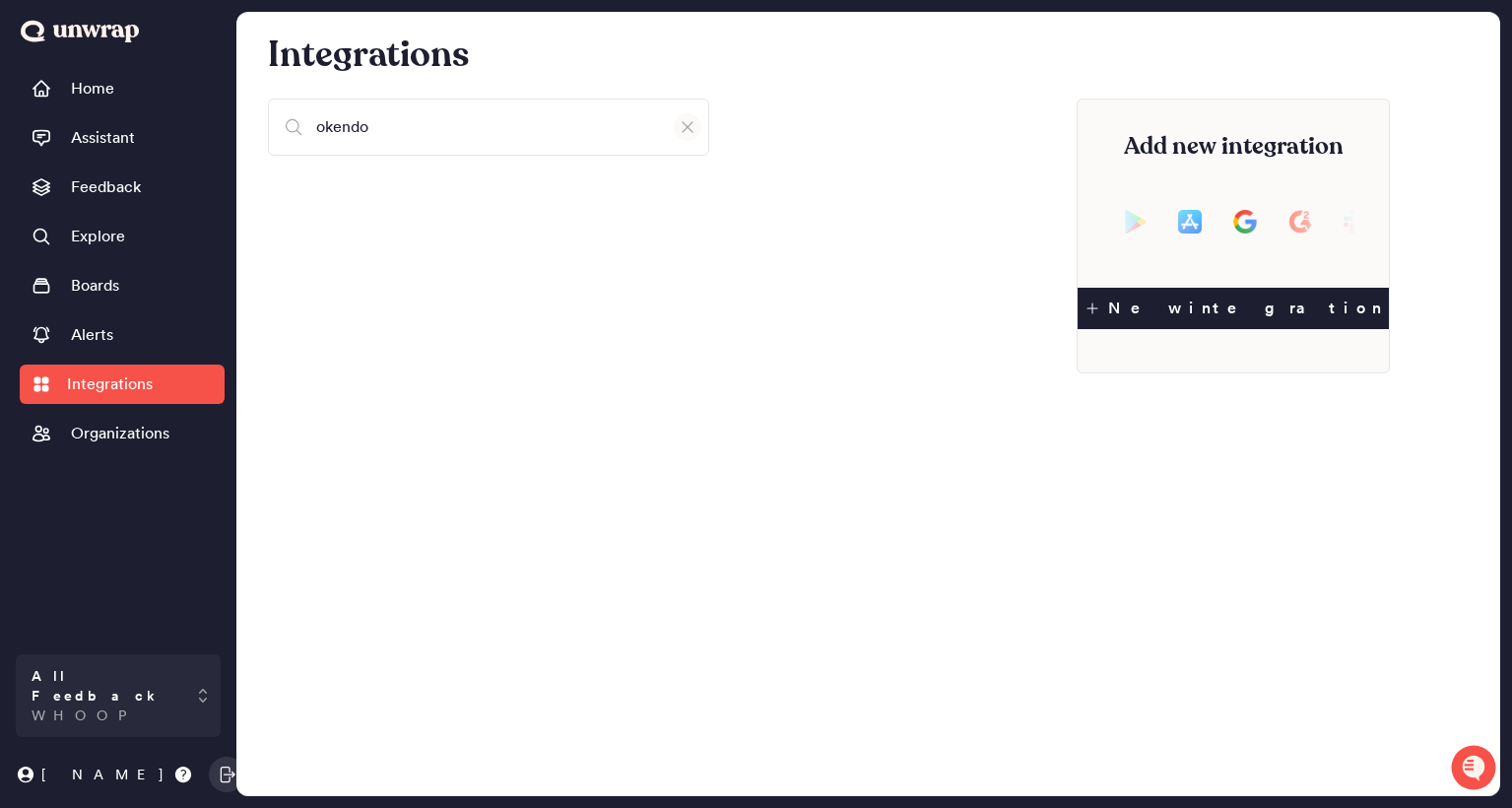 click 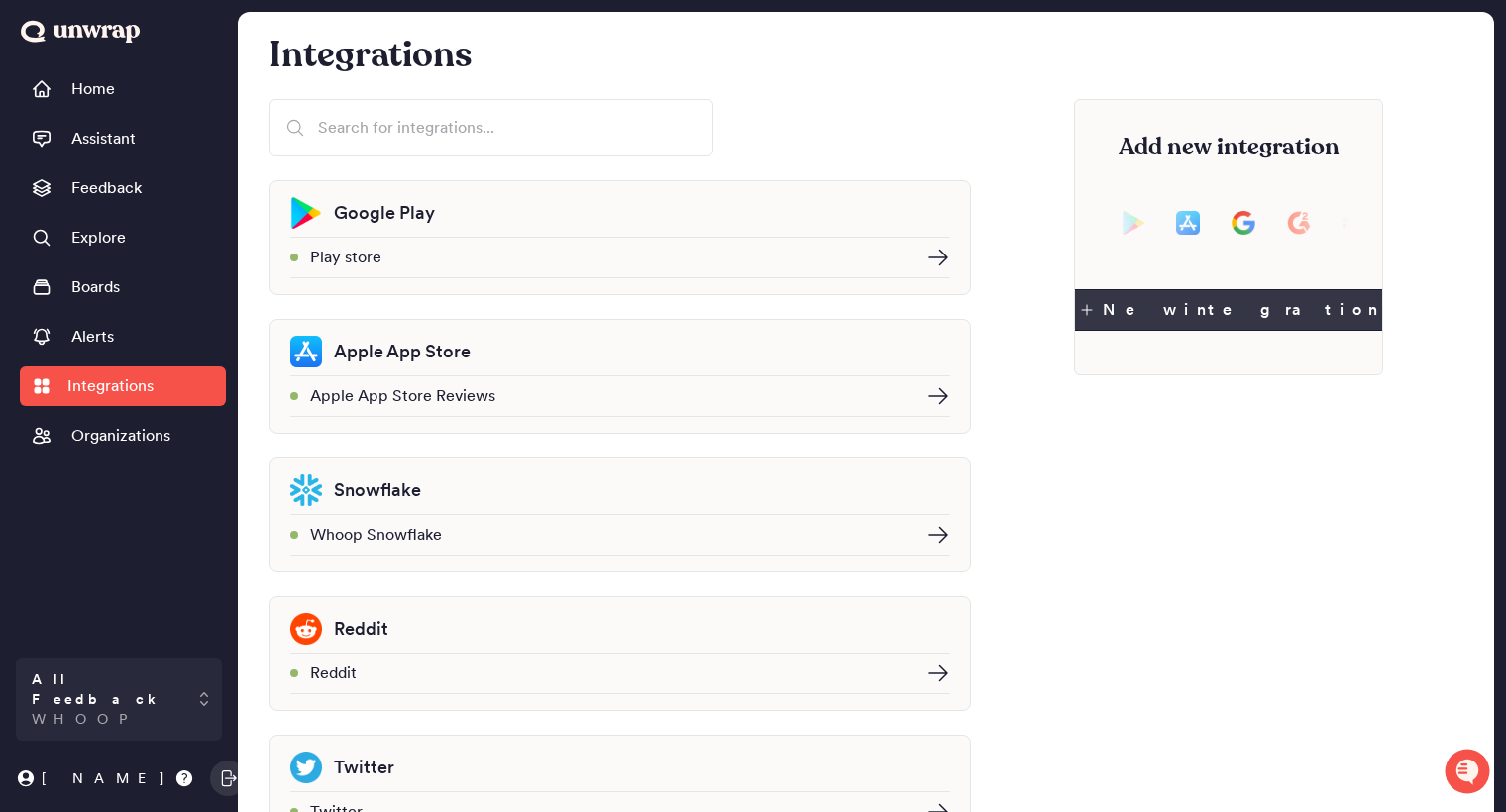 click on "New integration" at bounding box center [1229, 310] 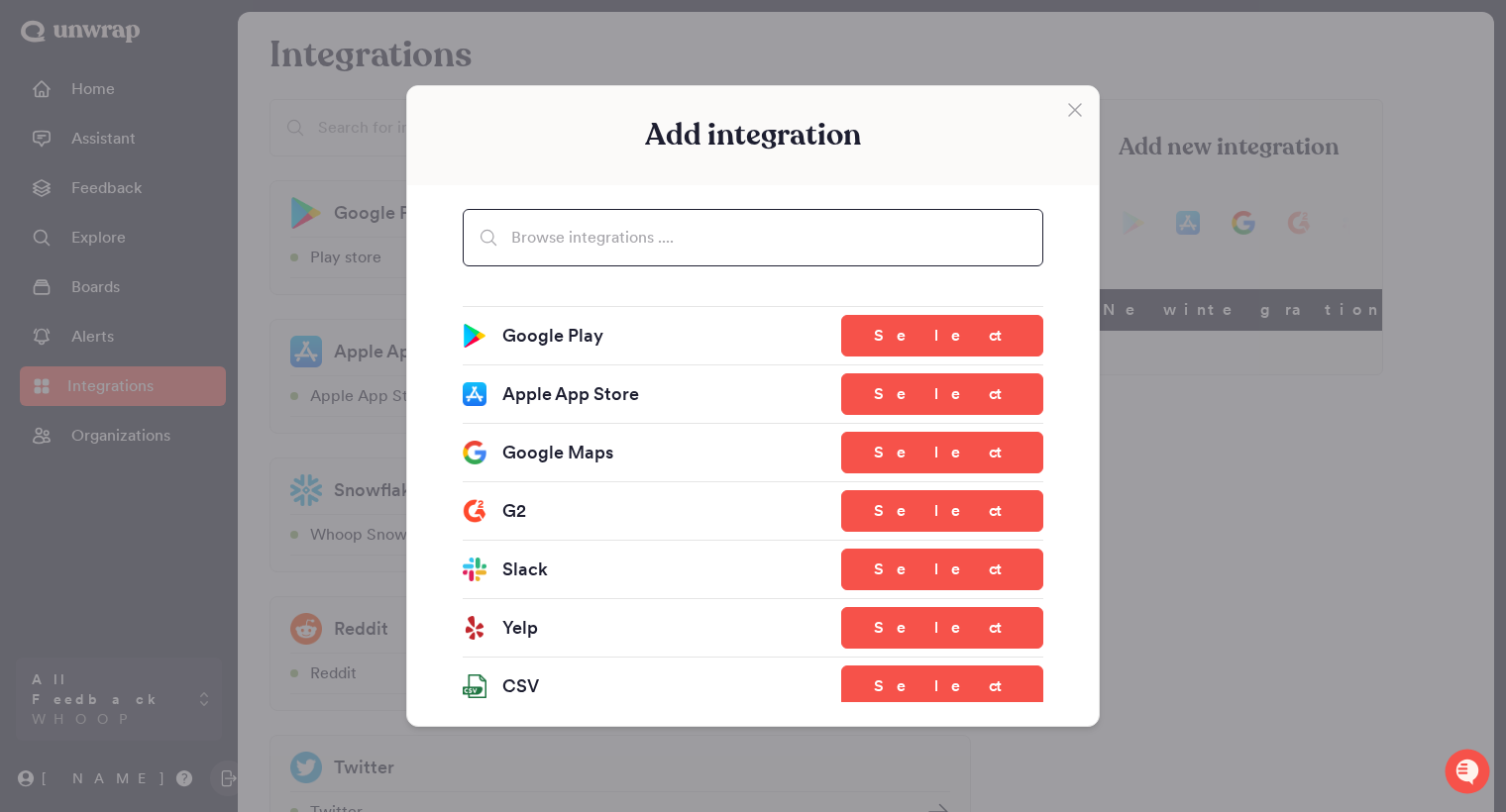 click at bounding box center [753, 238] 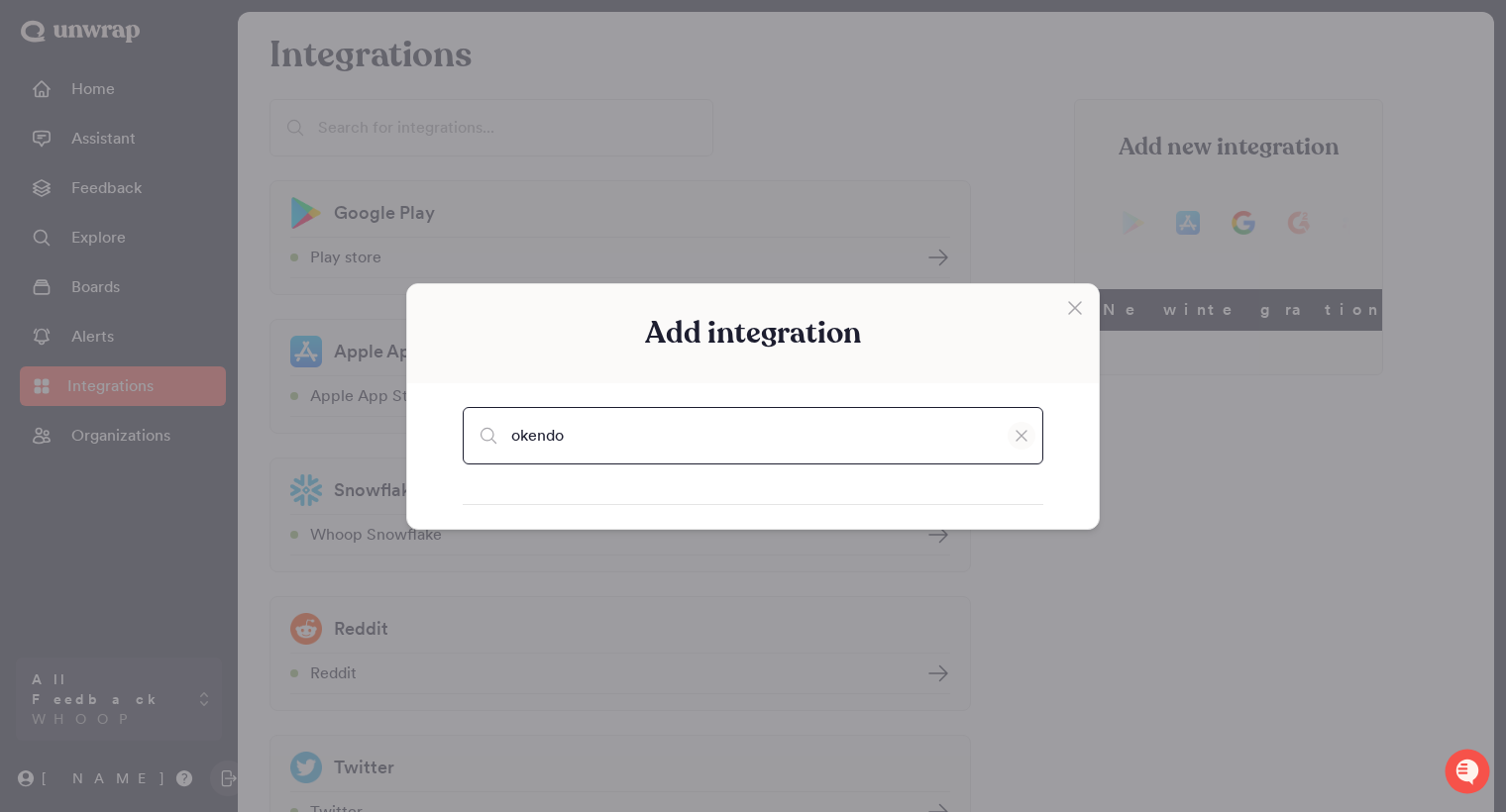 type on "okendo" 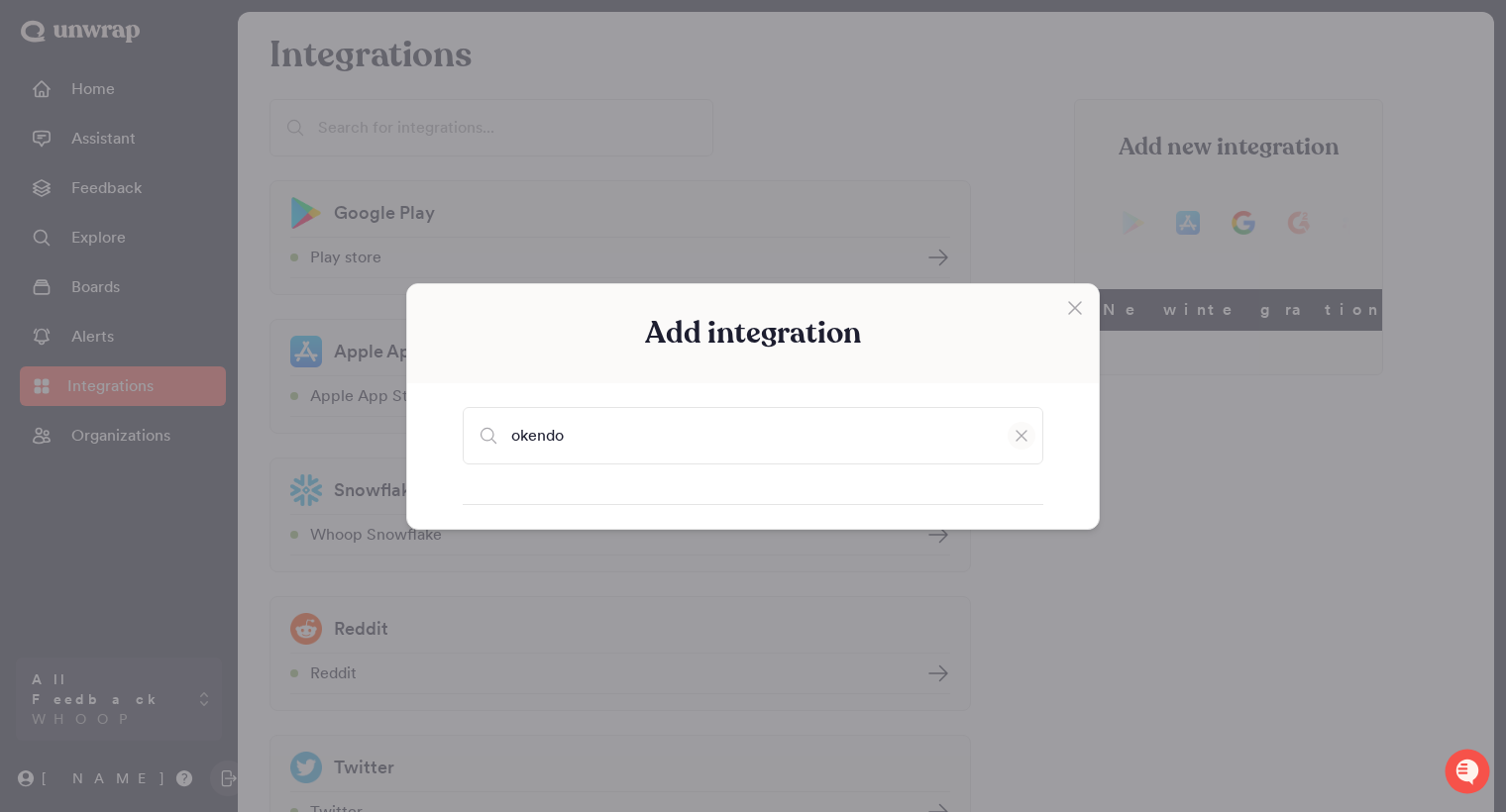 click 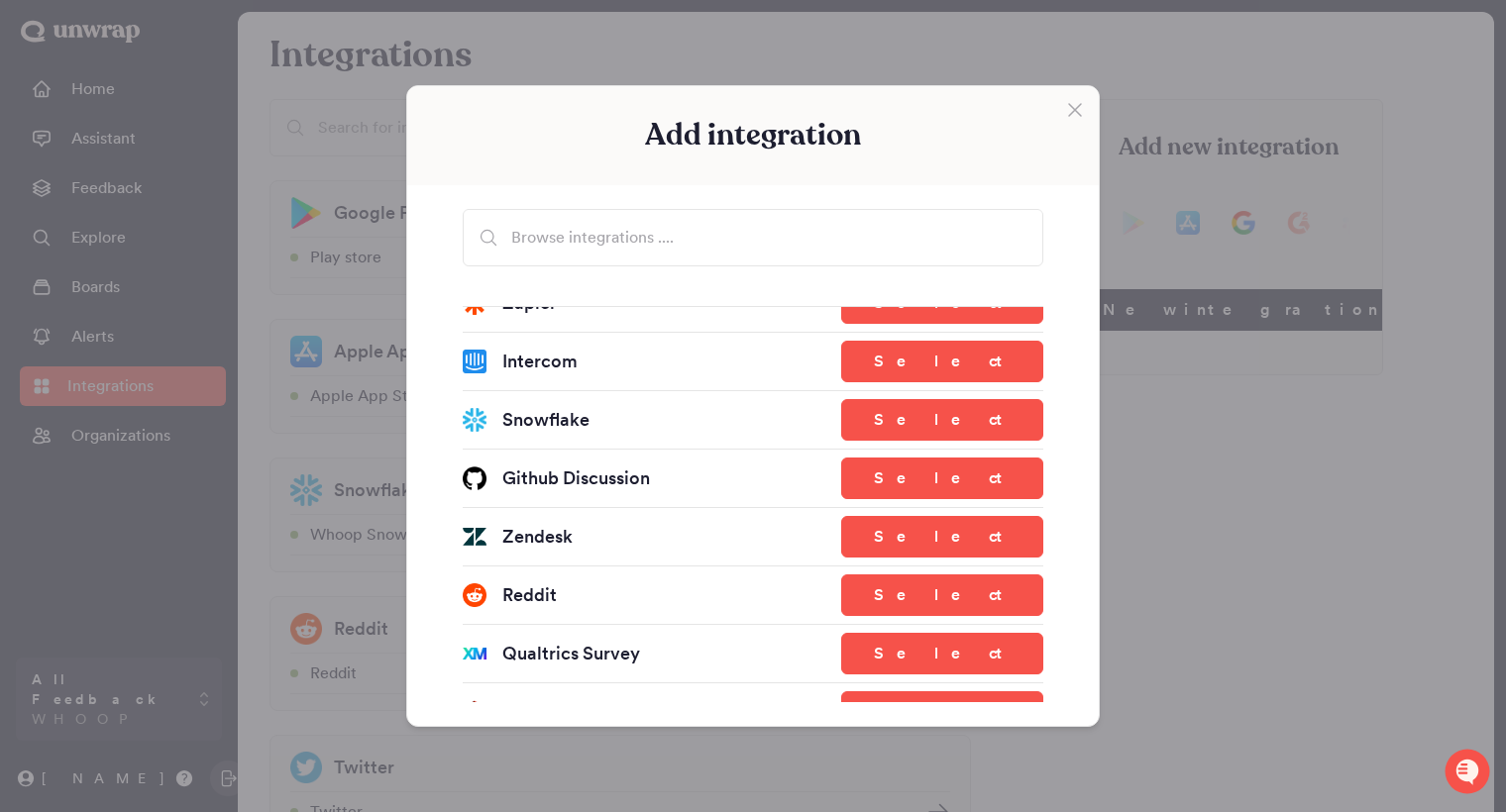 scroll, scrollTop: 0, scrollLeft: 0, axis: both 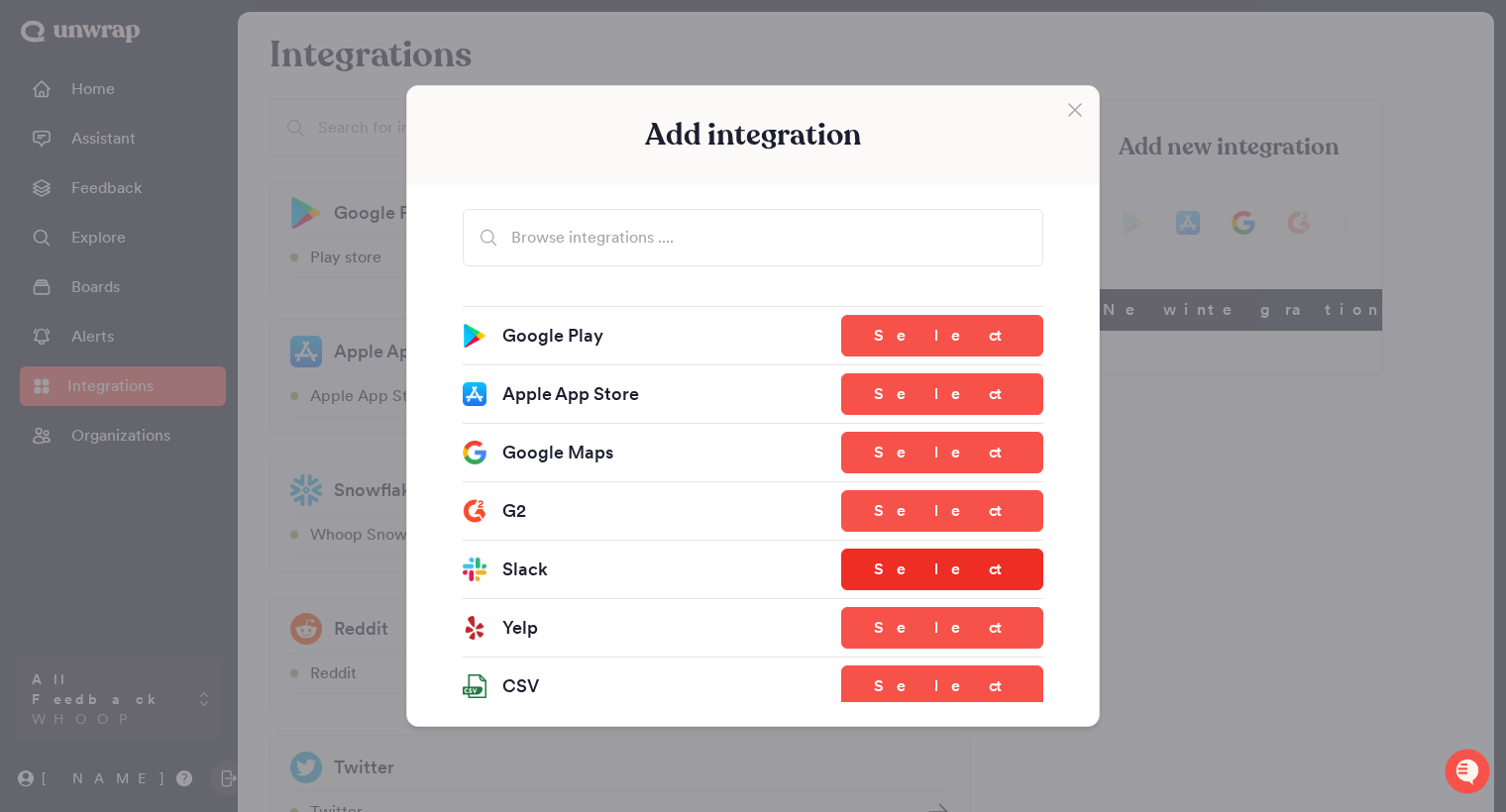click on "Select" at bounding box center (942, 569) 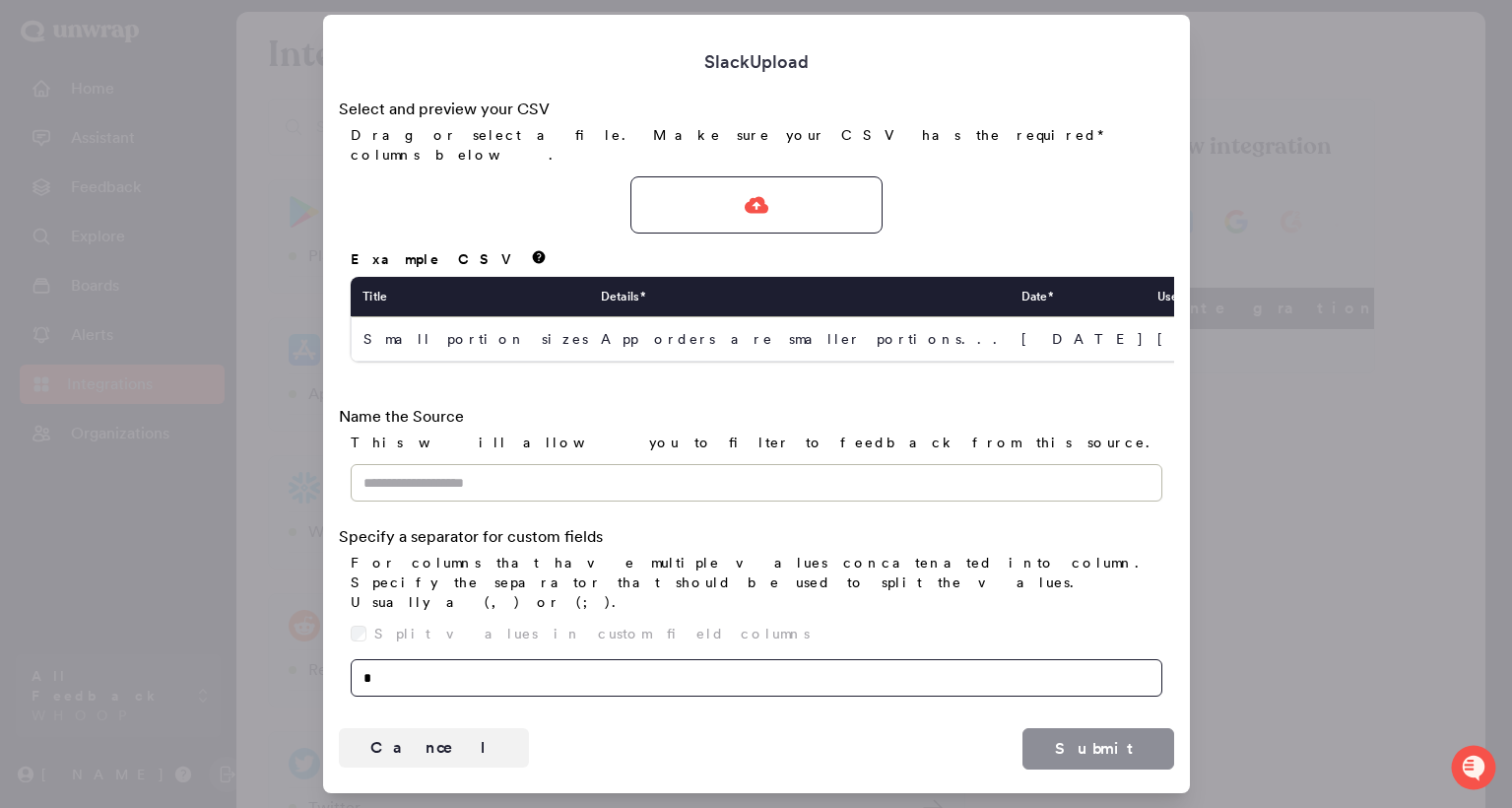 click on "*" at bounding box center (756, 678) 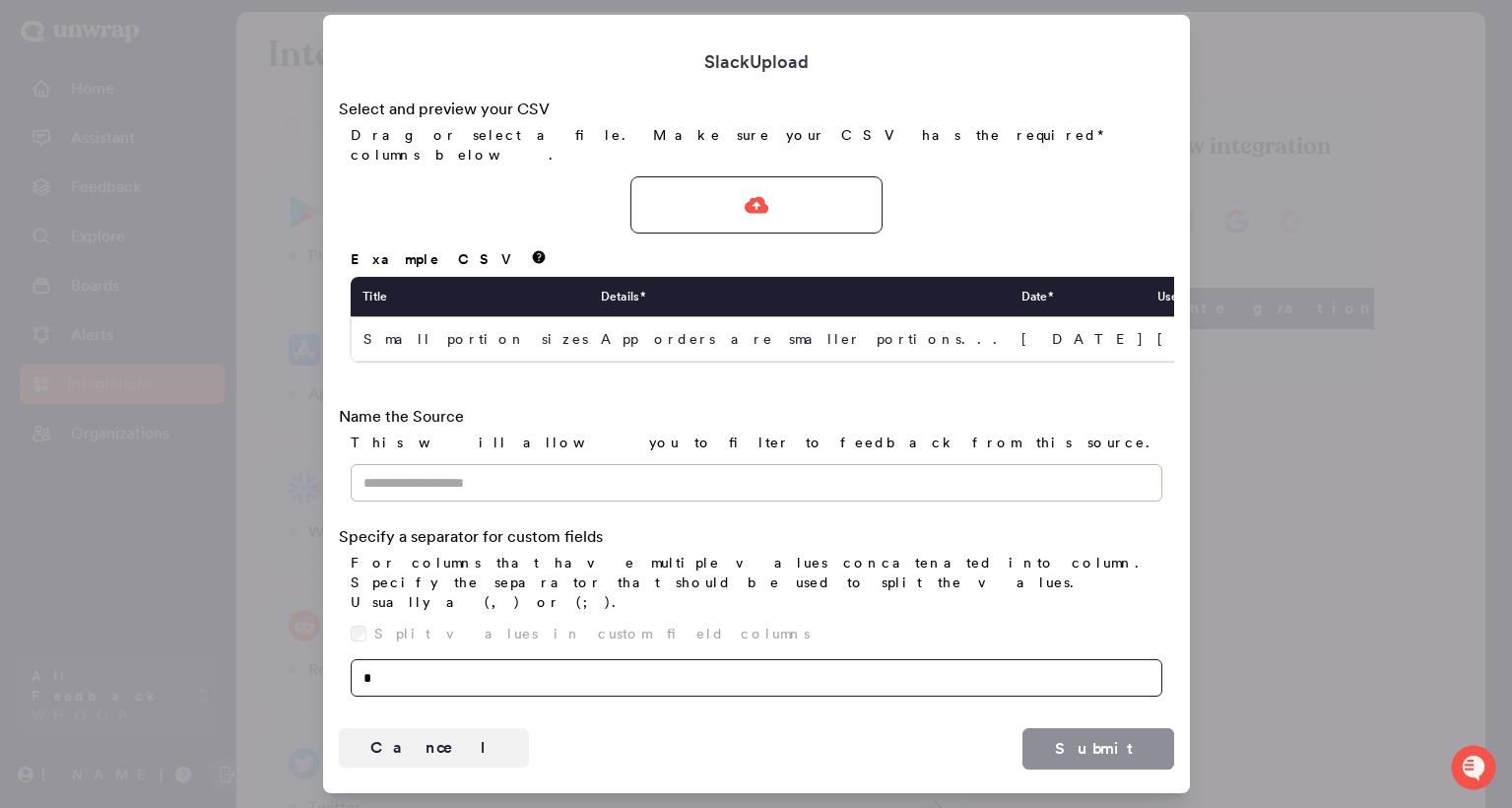 paste on "**********" 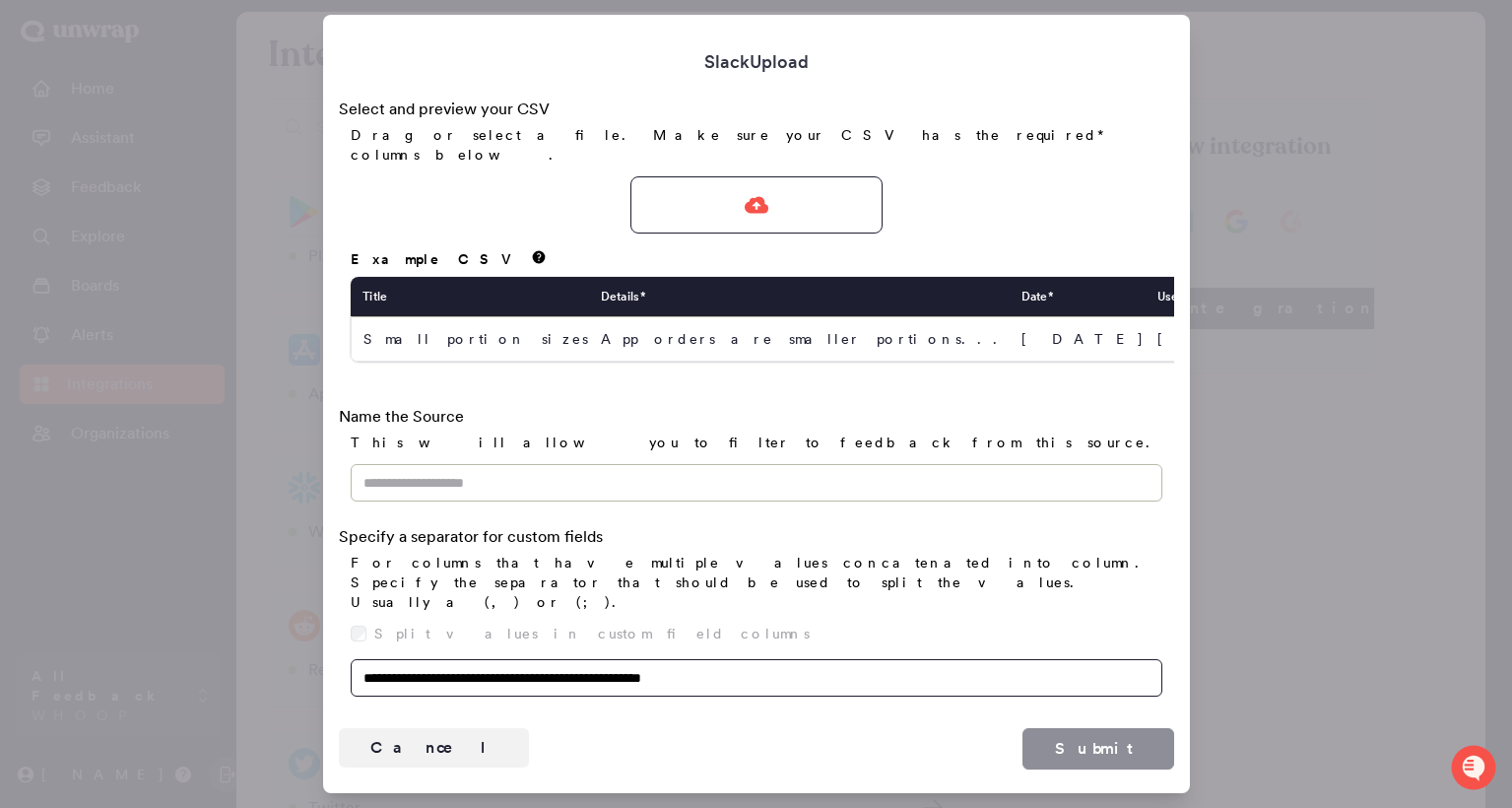 type on "**********" 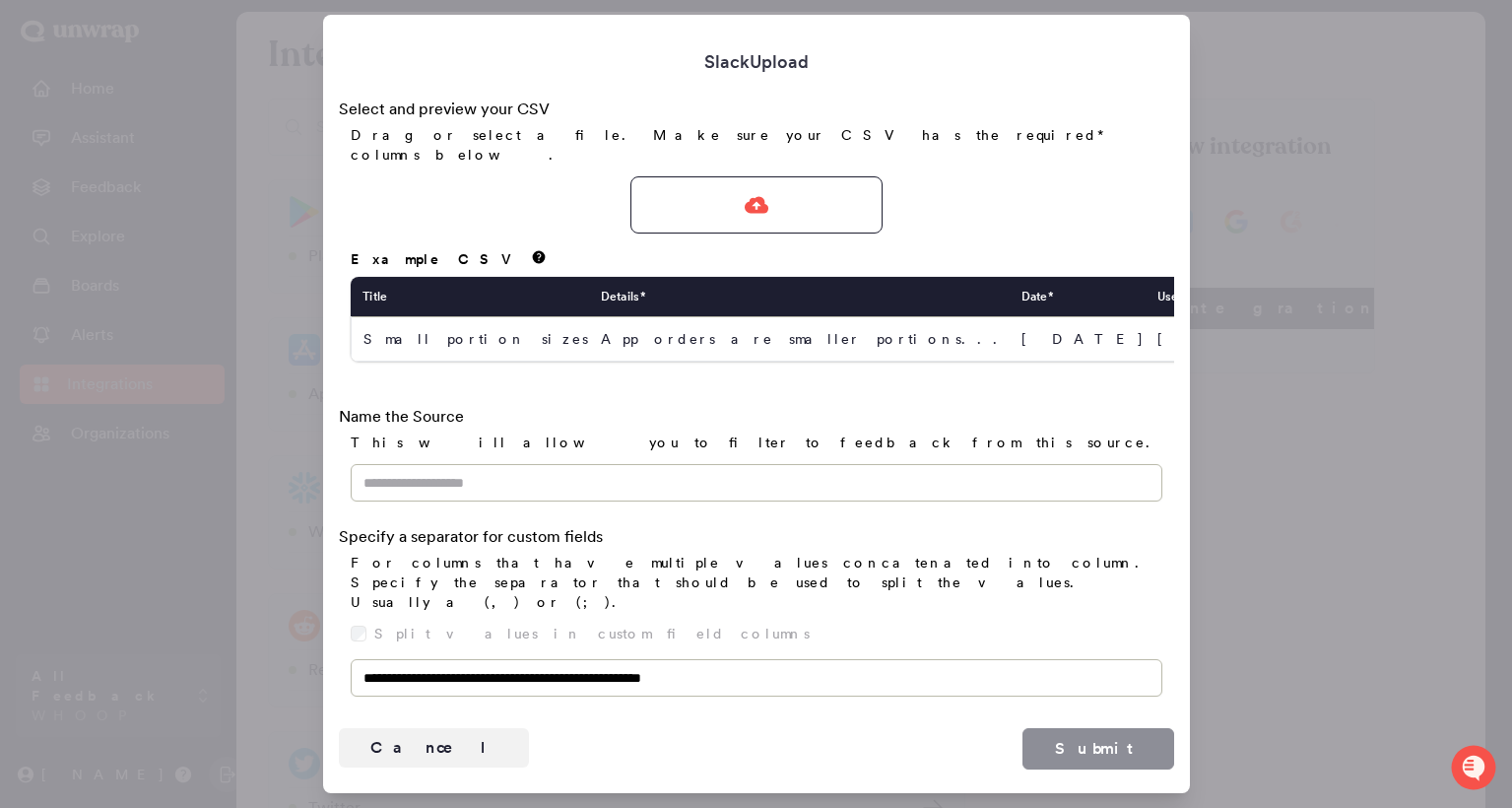 click on "Cancel Submit" 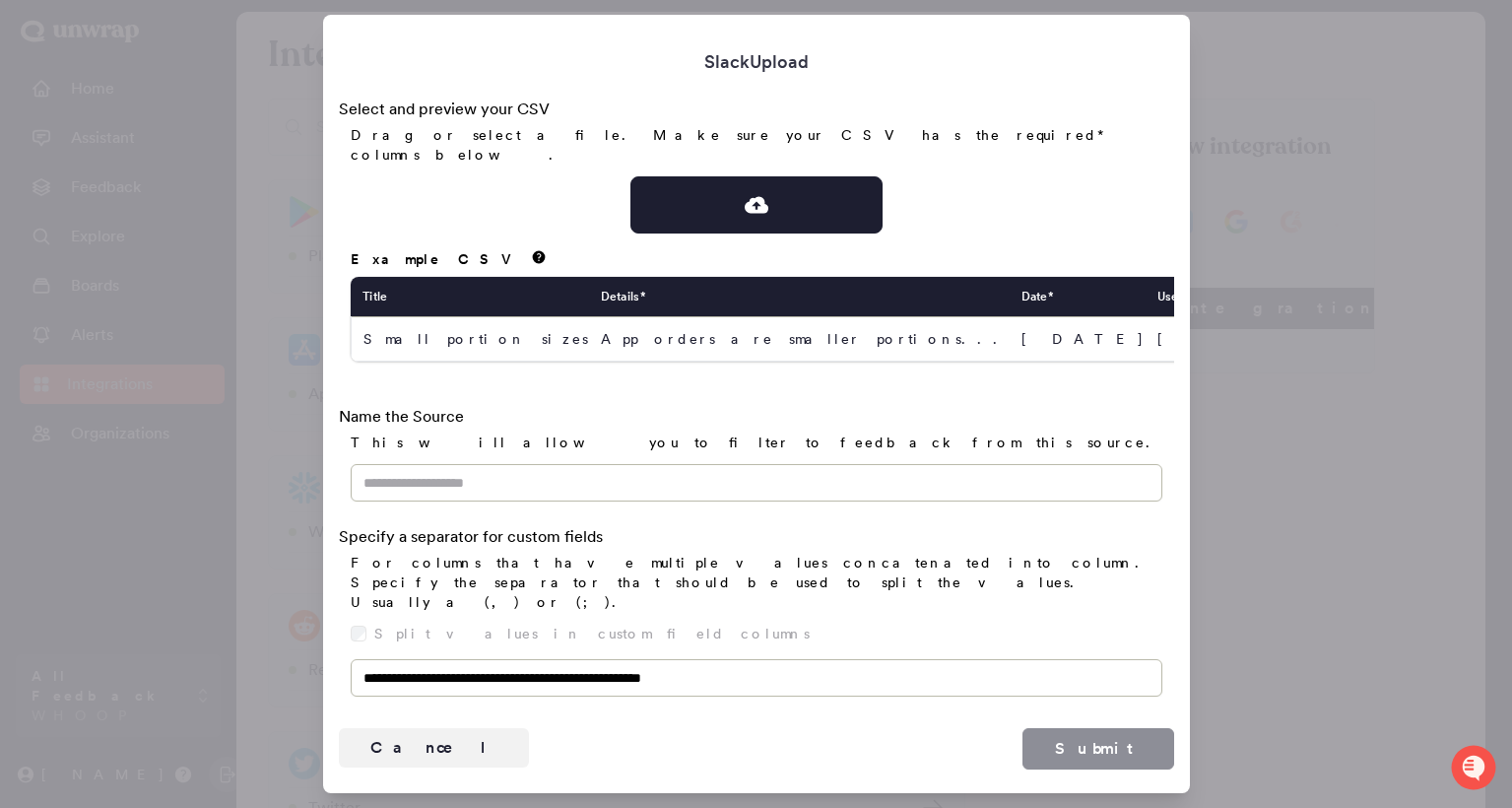 click at bounding box center (756, 205) 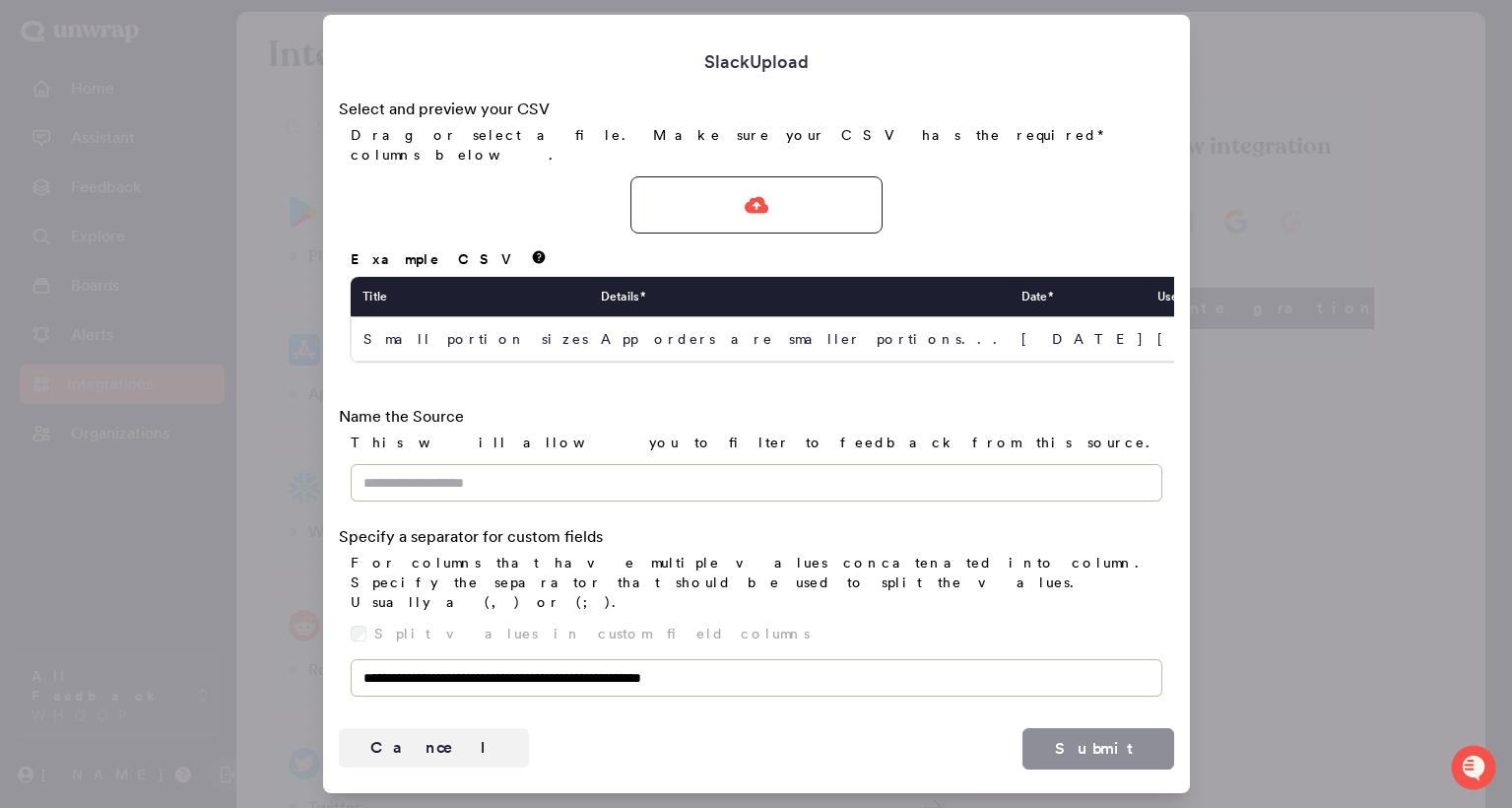 click on "Cancel Submit" 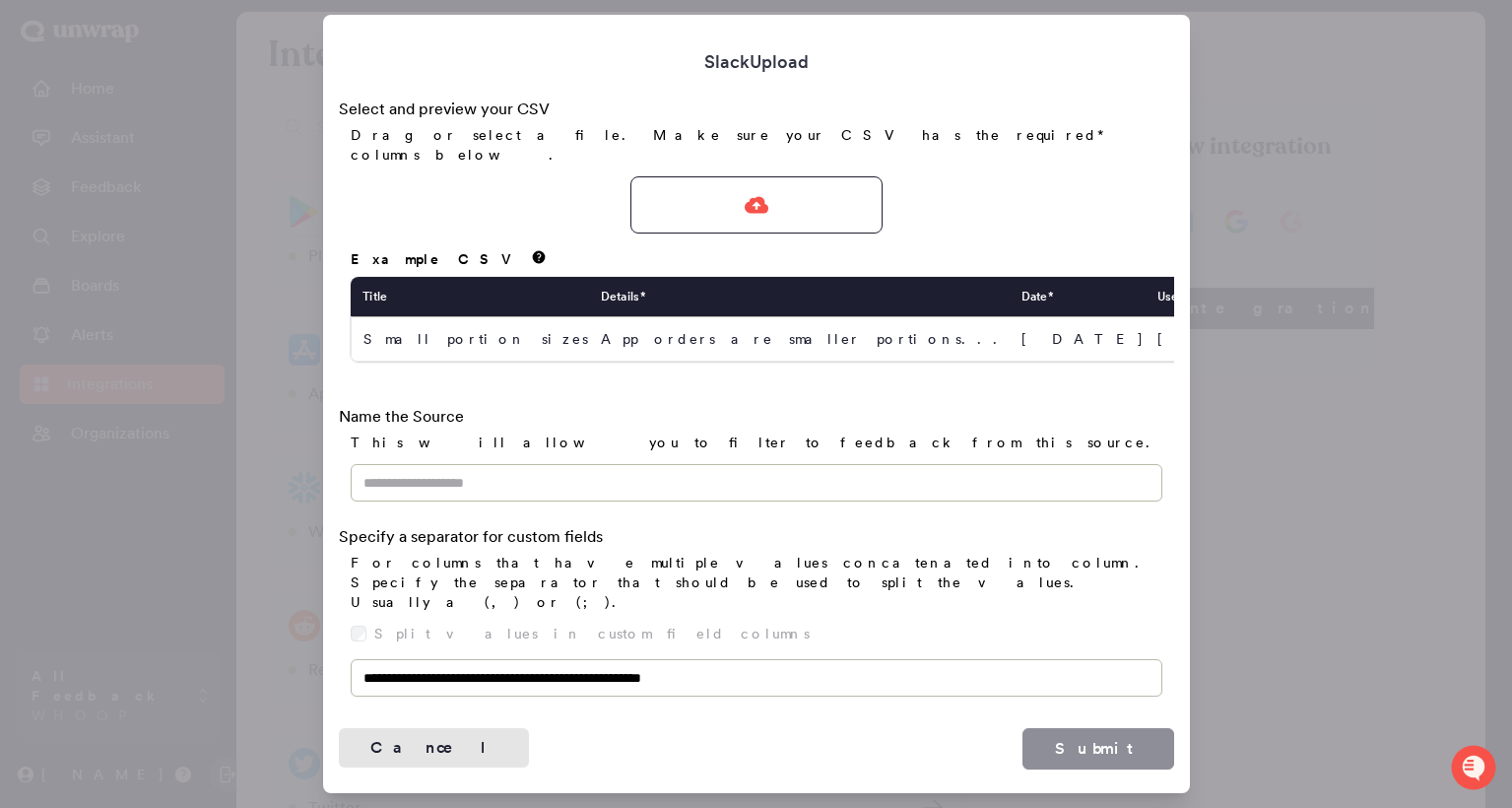 click on "Cancel" at bounding box center [433, 748] 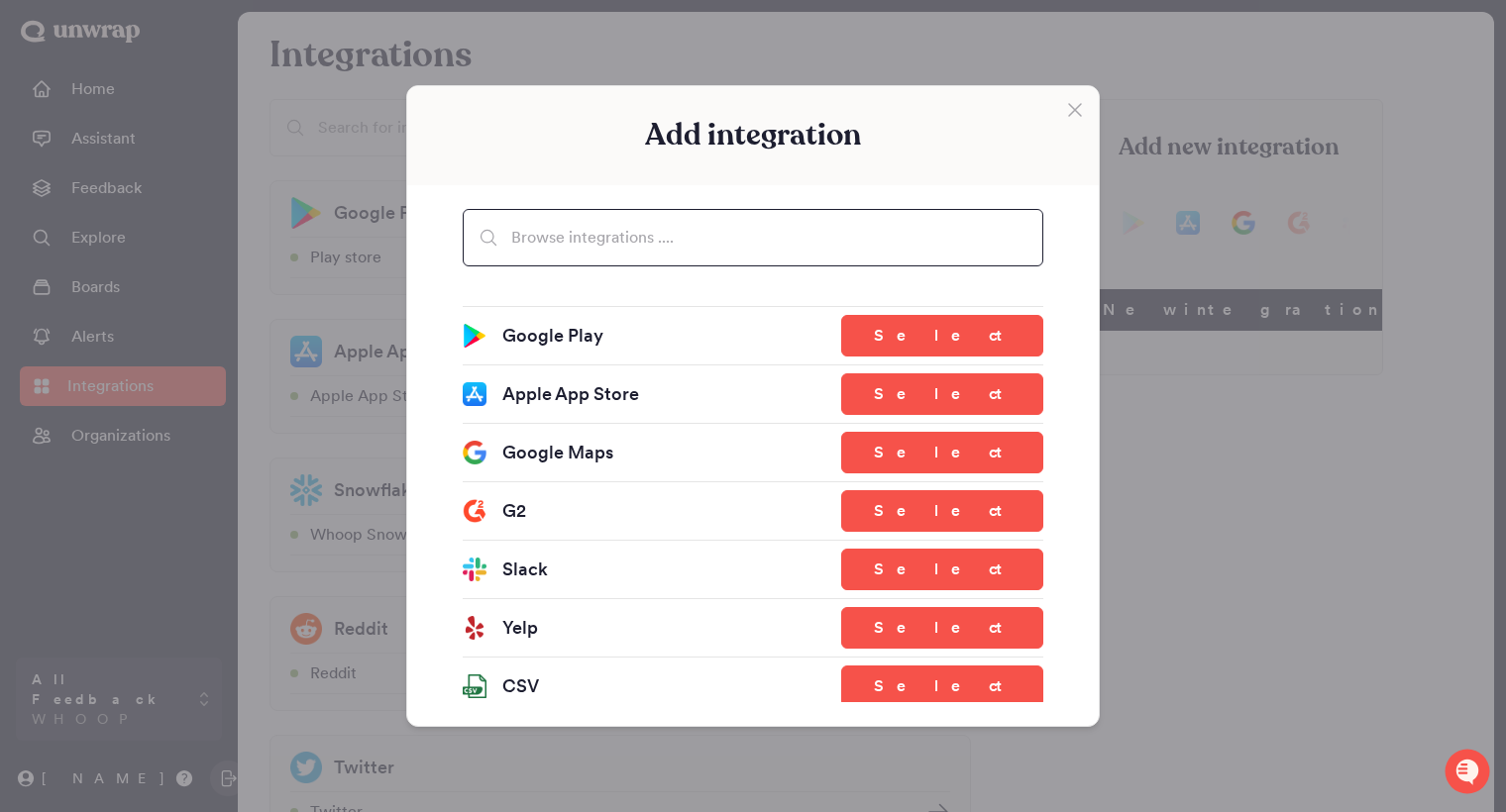 click at bounding box center [753, 238] 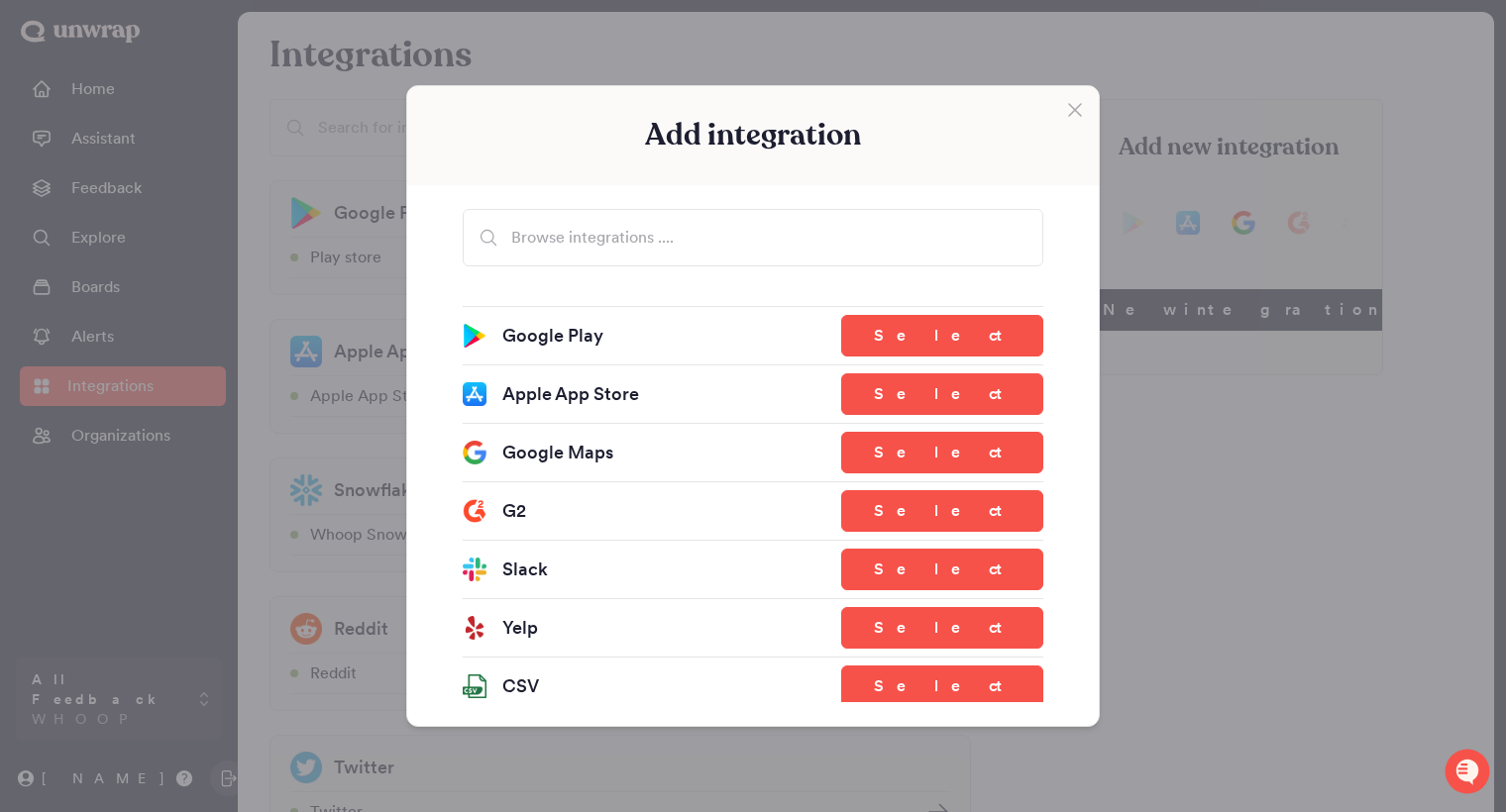 click 